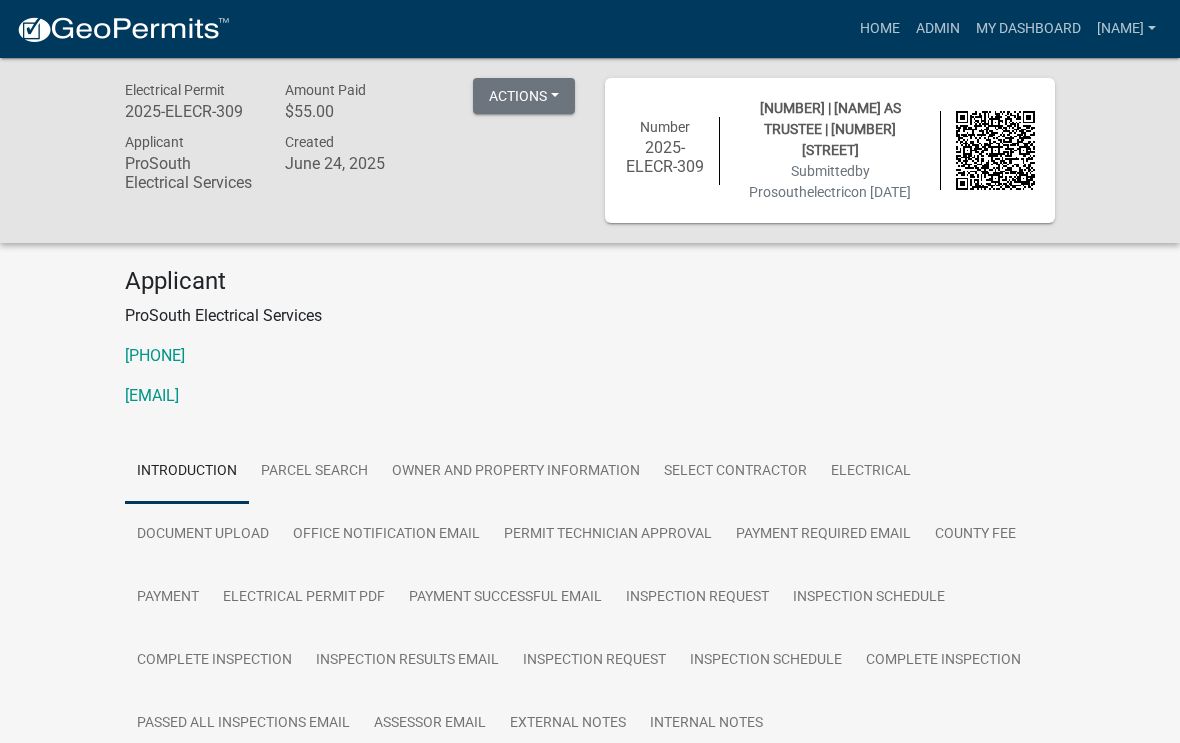scroll, scrollTop: 0, scrollLeft: 0, axis: both 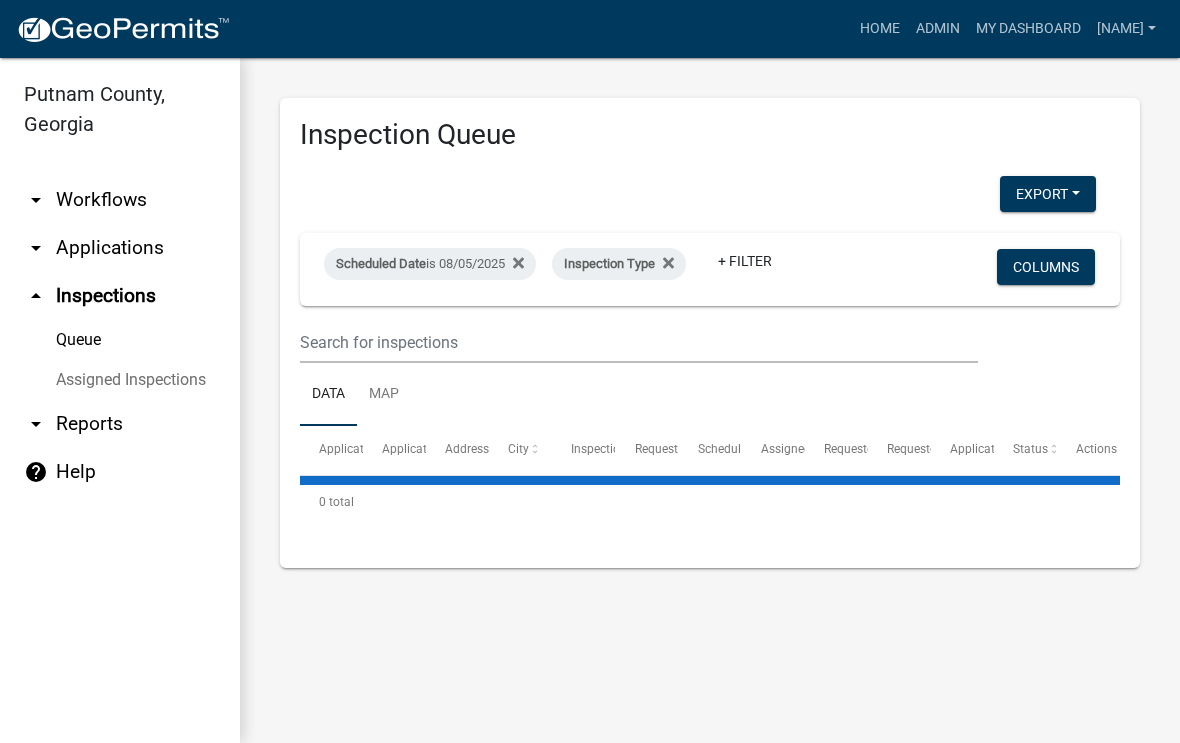 select on "1: 25" 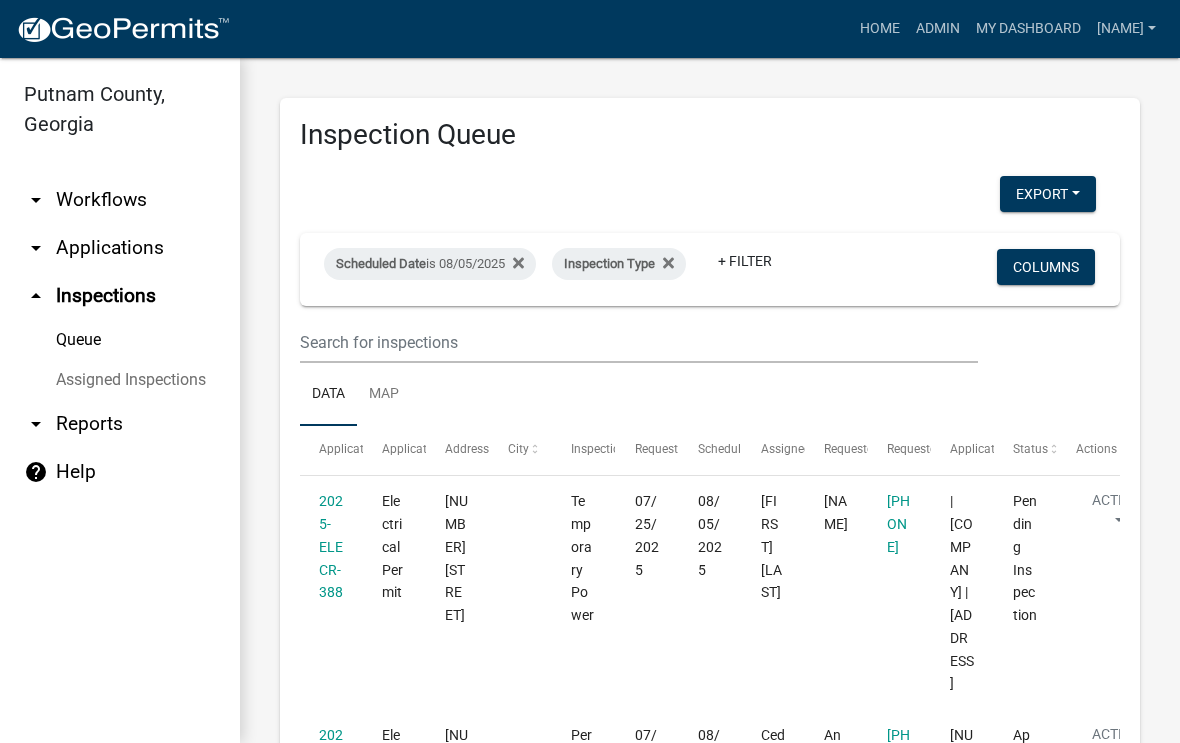 click on "2025-ELECR-388" 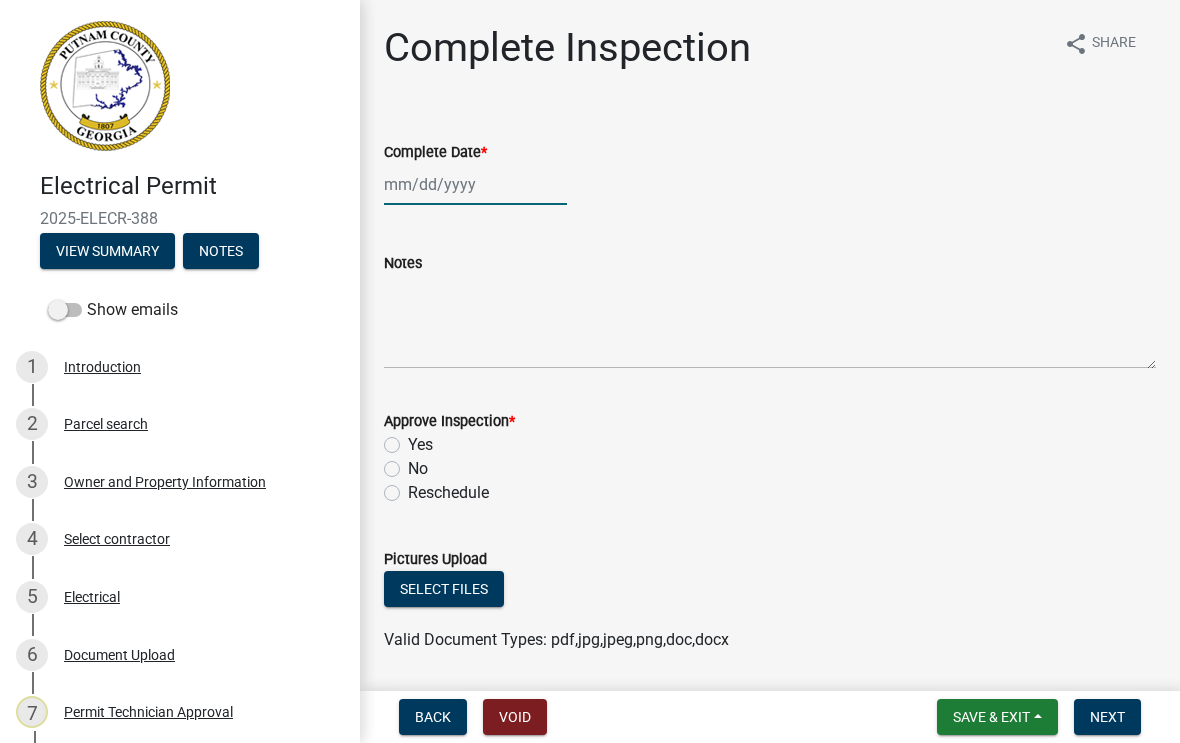 click 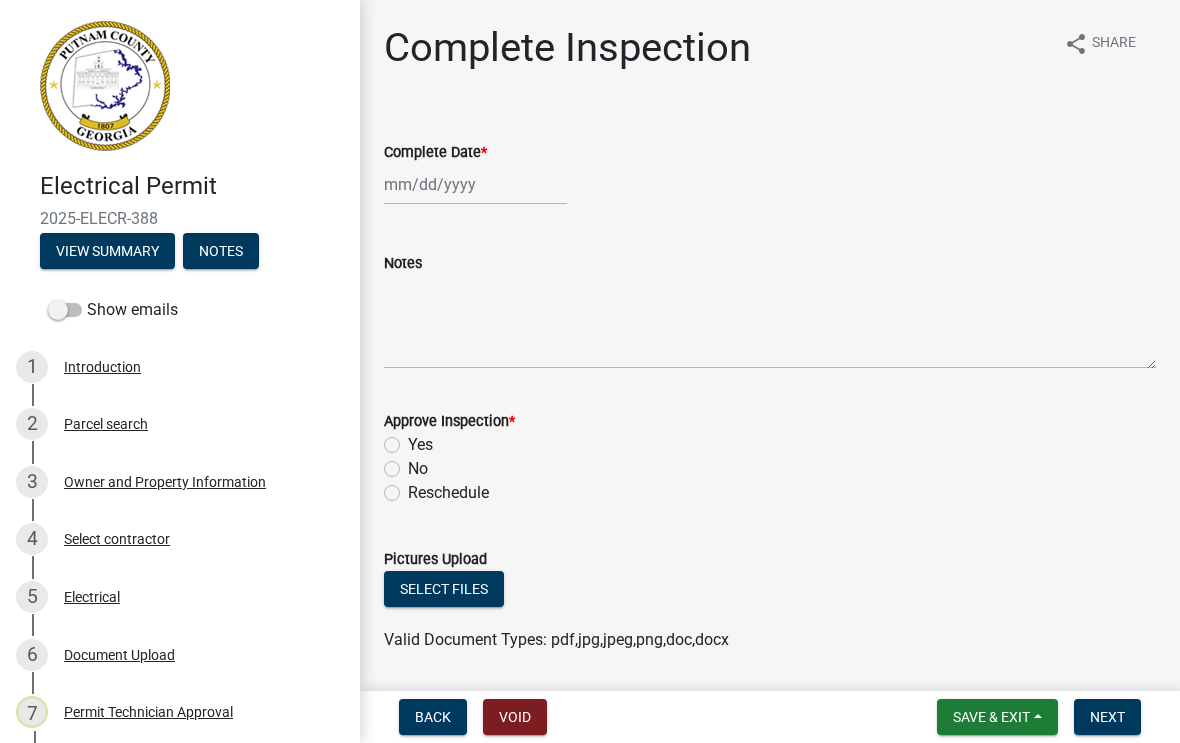 select on "8" 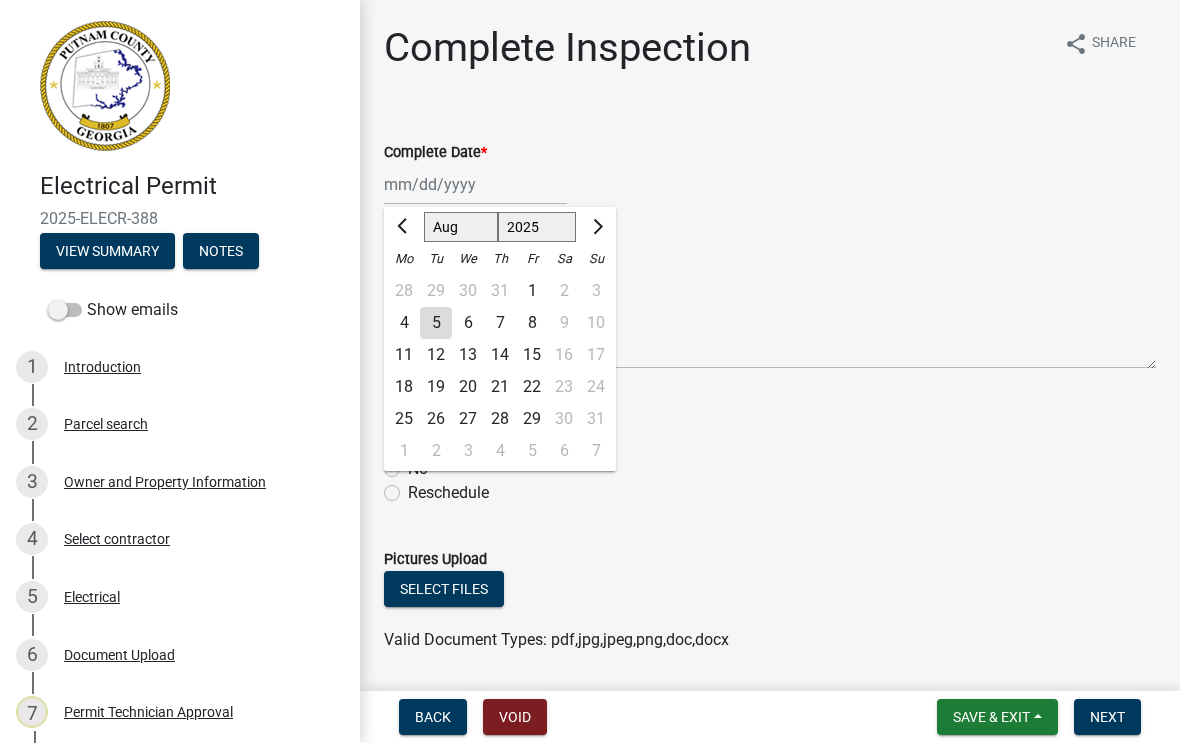 click on "5" 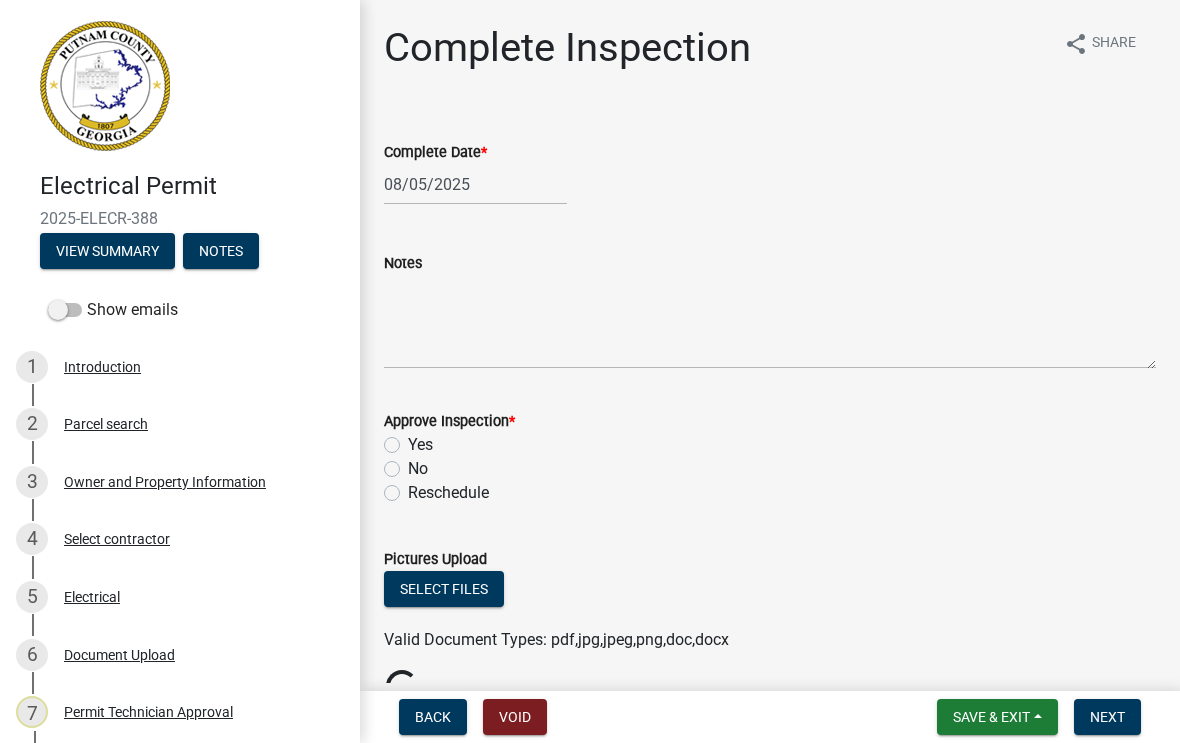 click on "Yes" 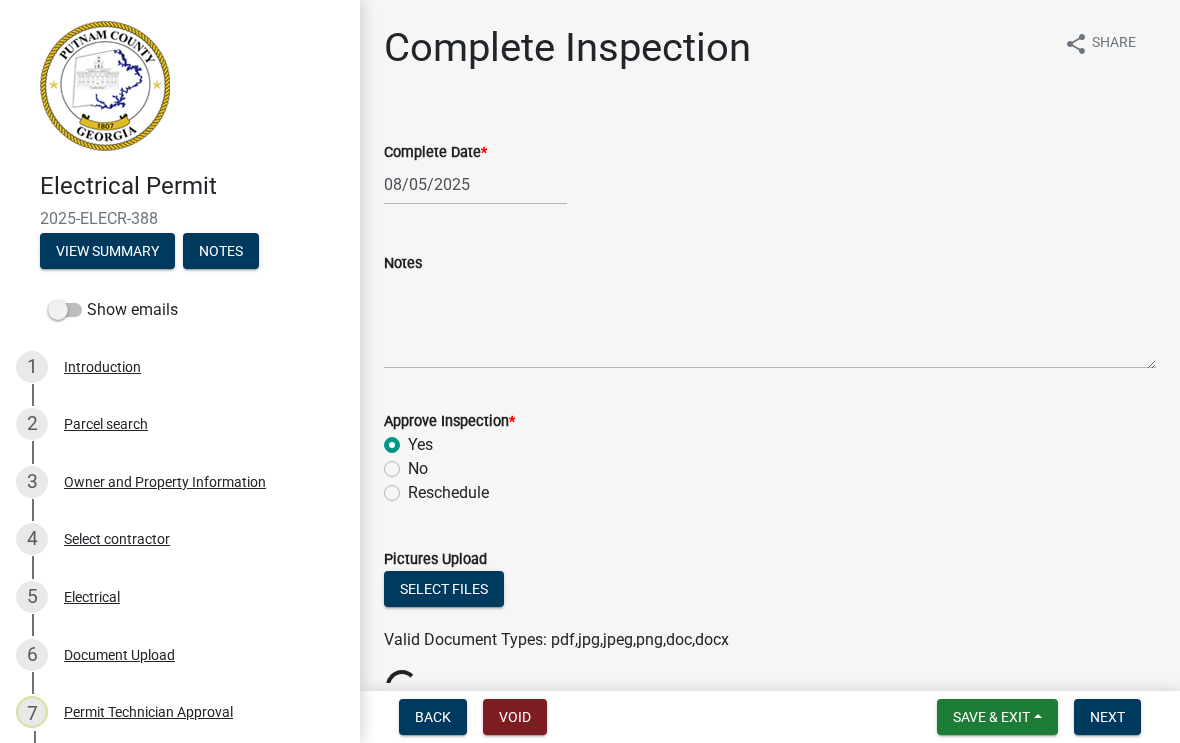 radio on "true" 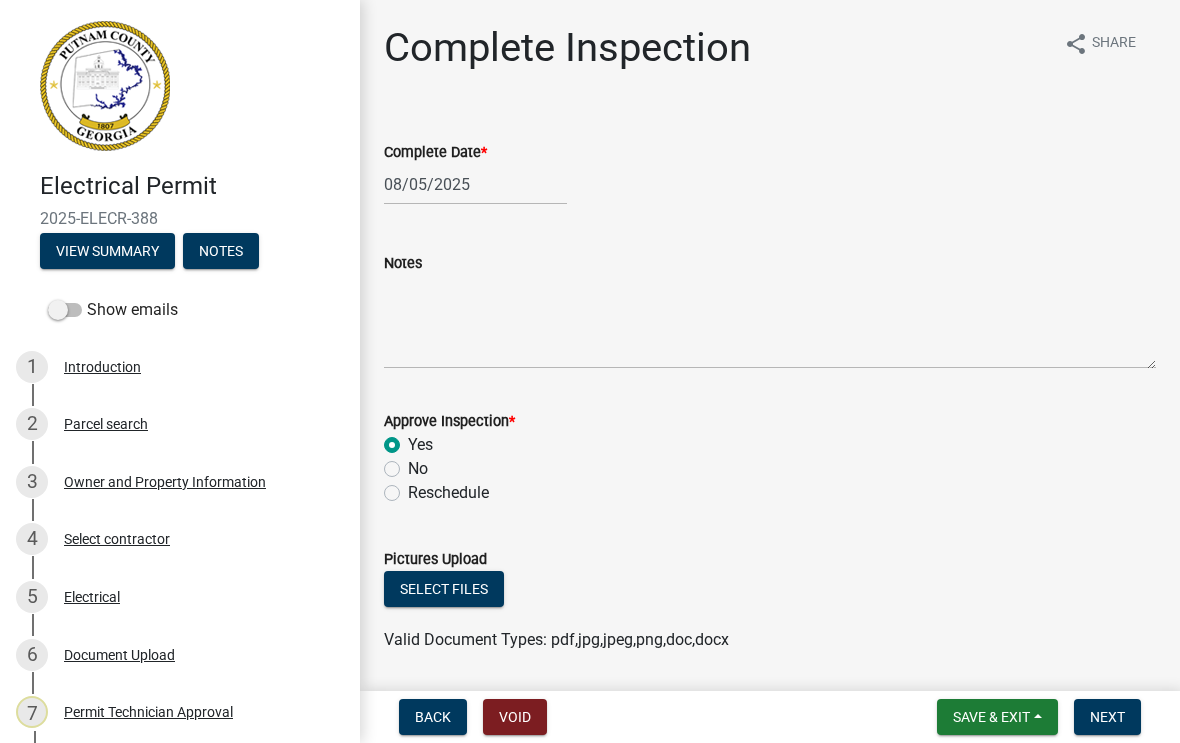 click on "Next" at bounding box center [1107, 717] 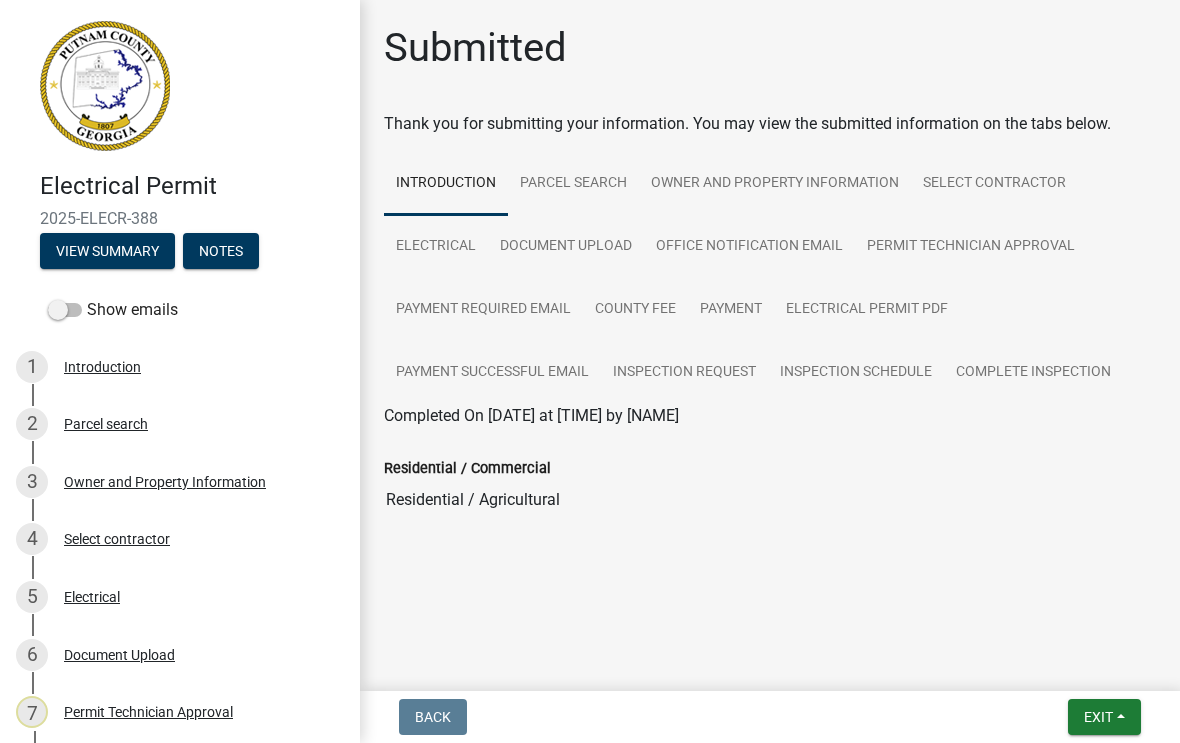 click on "Exit" at bounding box center [1098, 717] 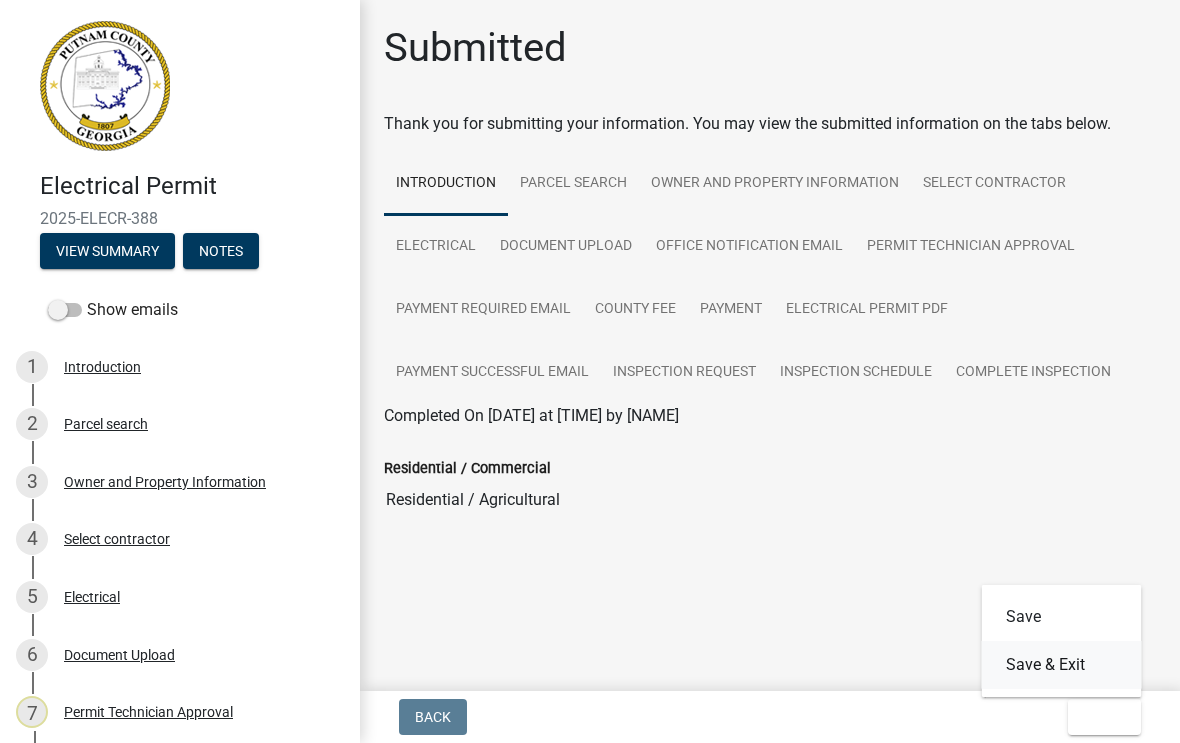 click on "Save & Exit" at bounding box center [1062, 665] 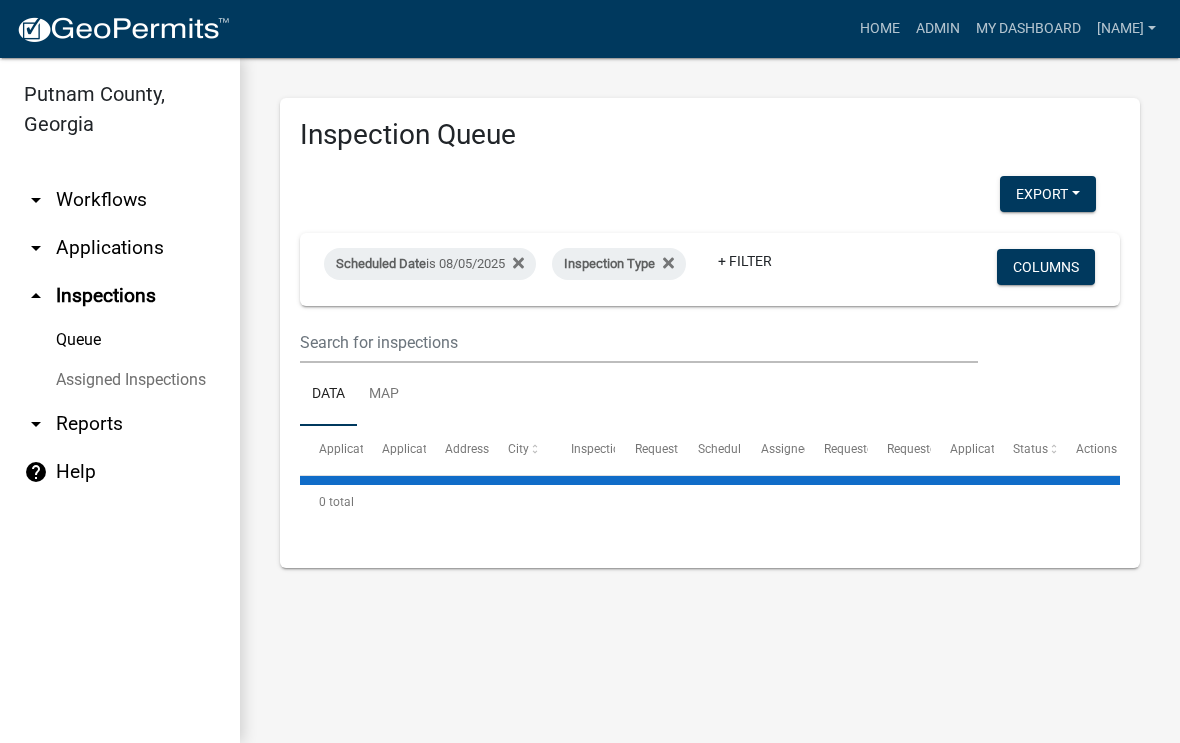 select on "1: 25" 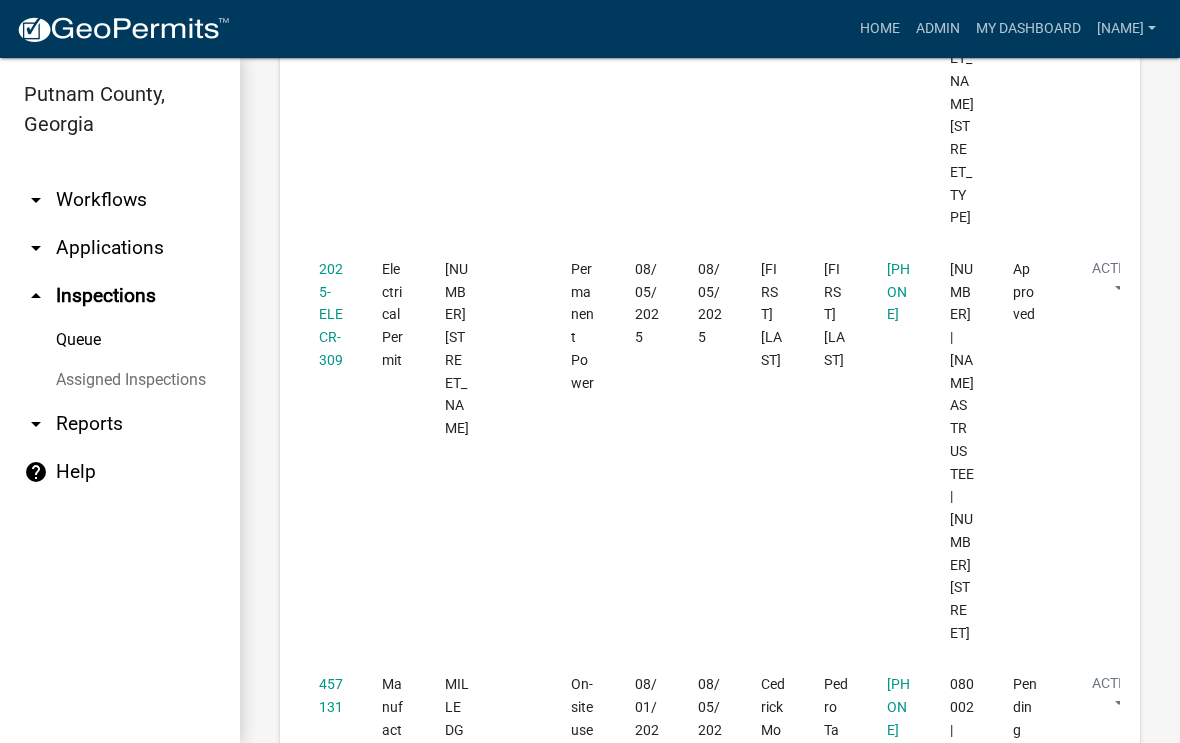 scroll, scrollTop: 1025, scrollLeft: 0, axis: vertical 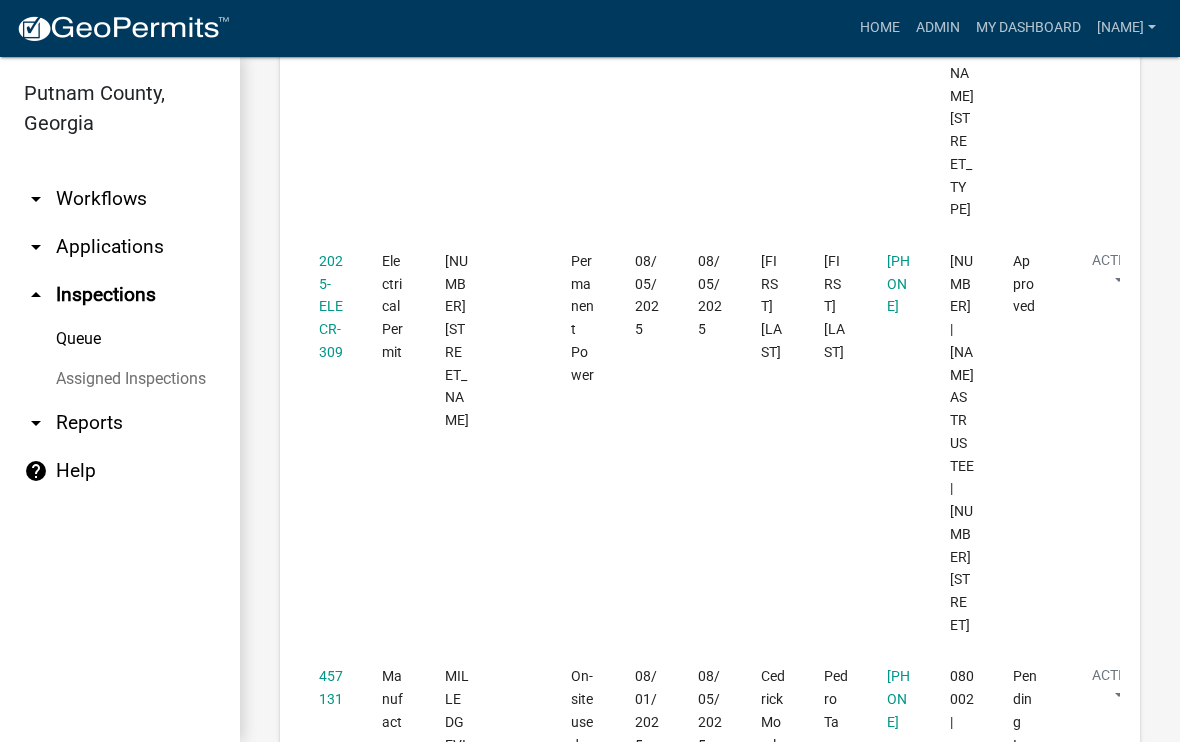 click on "Inspection Queue  Export   Excel Format (.xlsx)   CSV Format (.csv)  Scheduled Date  is 08/05/2025  Inspection Type     + Filter   Columns  Data Map Application Application Type Address City Inspection Type Requested Date Scheduled Time Assigned Inspector Requestor Name Requestor Phone Application Description Status Actions  2025-ELECR-388  Electrical Permit 330 SINCLAIR RD Temporary Power 07/25/2025  08/05/2025  Michele Rivera Jack Wright, III 478-288-1209 112B048 | ROYER WAYNE A JR & WENDI M | PO Box 1537 Approved  Action   View Details   Schedule Inspection   Complete Inspection   2025-ELECC-380  Electrical Permit 561 HARMONY RD Permanent Power 07/30/2025  08/05/2025  Cedrick Moreland Andrew Cassidy 6787991245 097 004 | CASSIDY CONSTRUCTION LLC | 114 Shadow Lake Drive Approved  Action   View Details   Schedule Inspection   Complete Inspection   2025-ELECR-309  Electrical Permit 174 WATERS EDGE DR Permanent Power 08/05/2025  08/05/2025  Michele Rivera Keith Fitzgerald 6783817319 Approved  Action   457131" 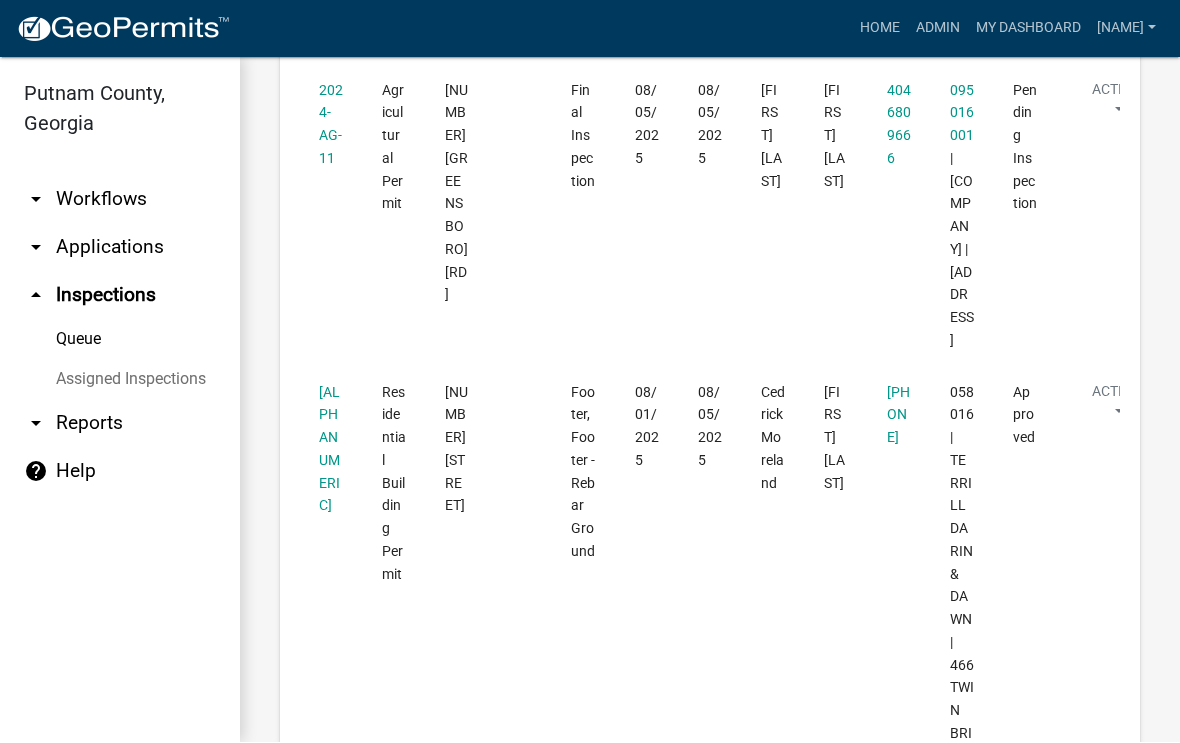 scroll, scrollTop: 1873, scrollLeft: 0, axis: vertical 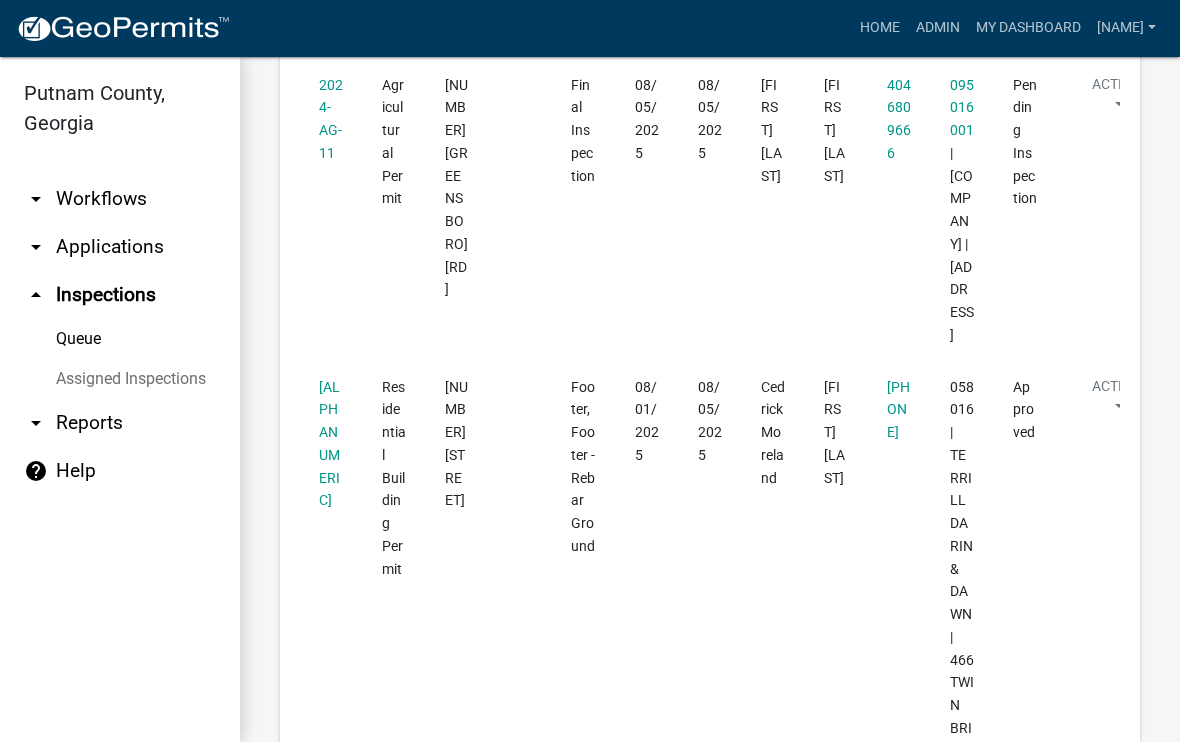 click on "2024-AG-11" 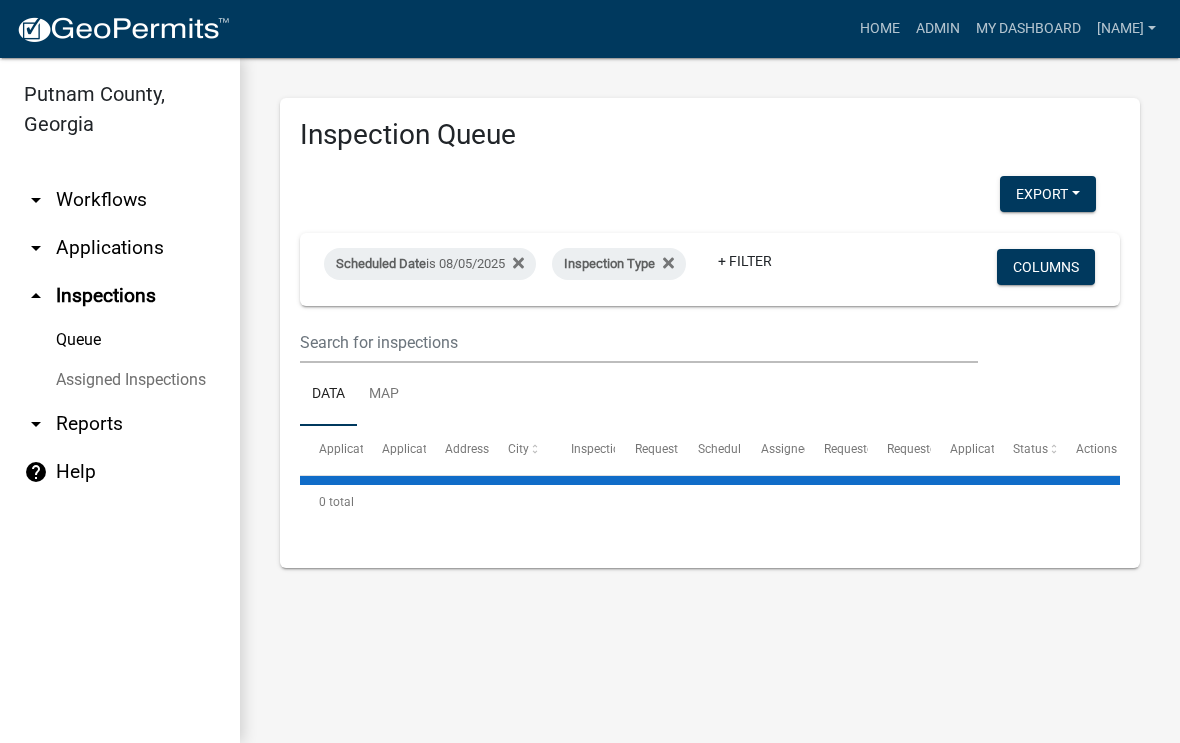 select on "1: 25" 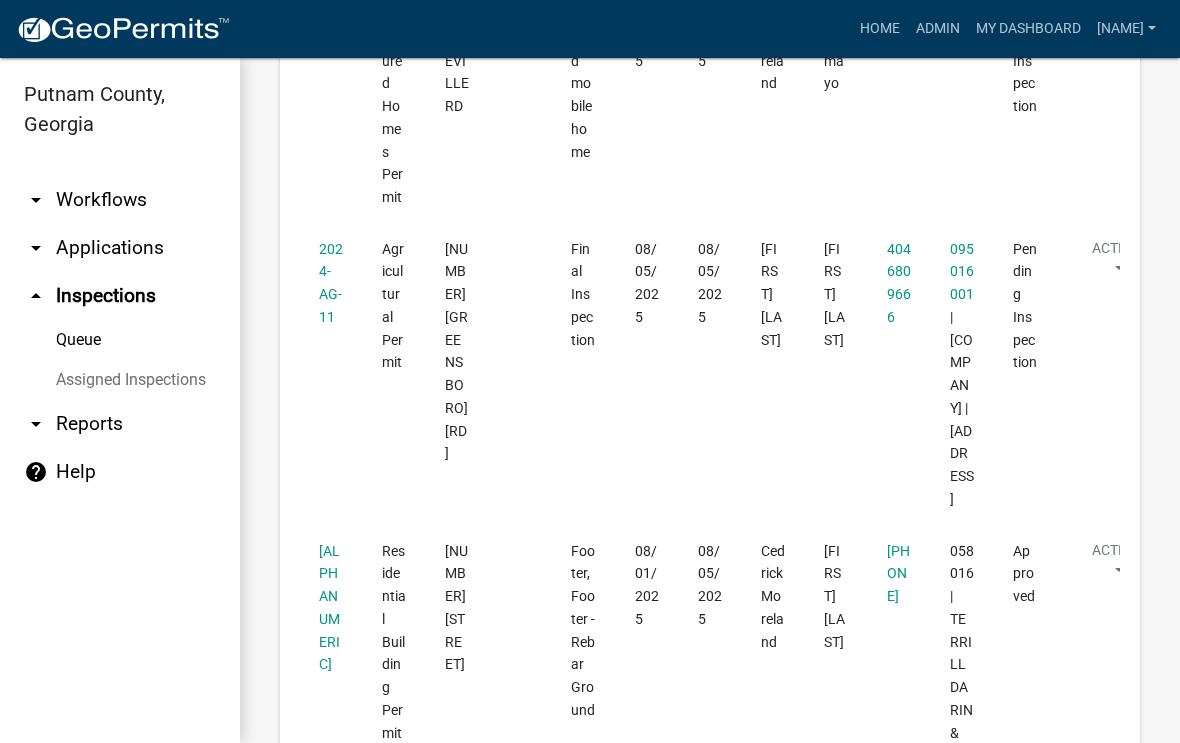 scroll, scrollTop: 1711, scrollLeft: 0, axis: vertical 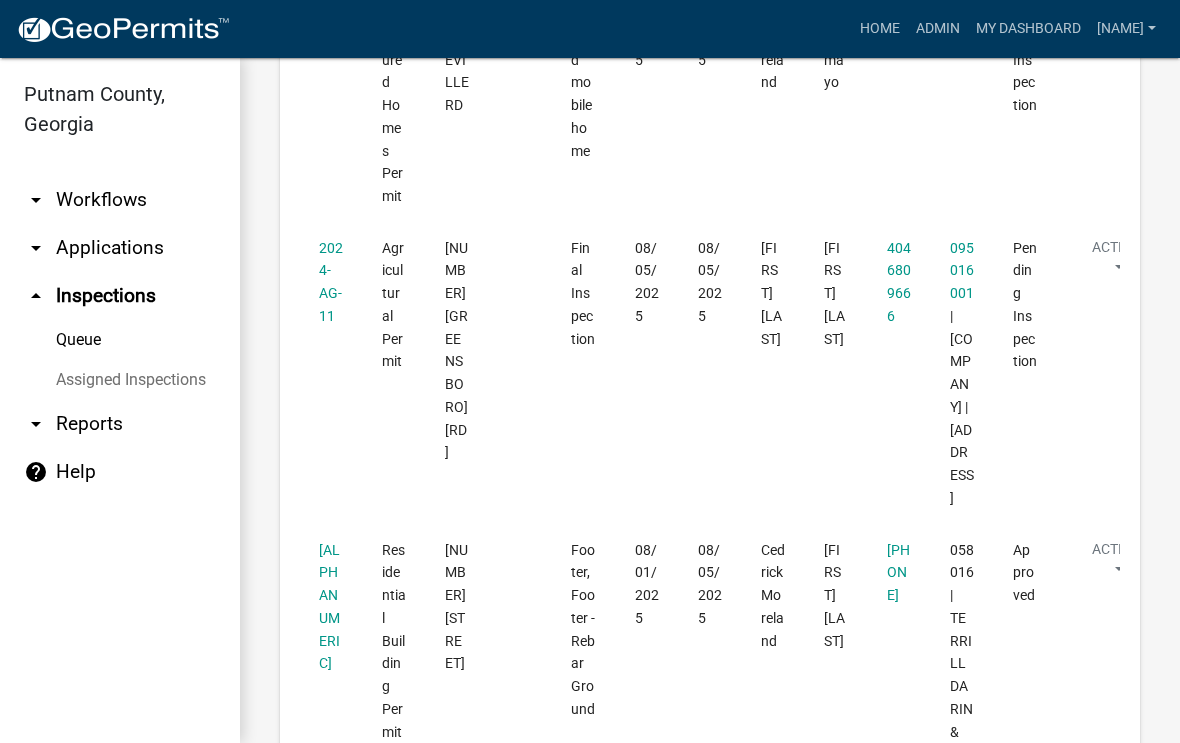 click on "2024-AG-11" 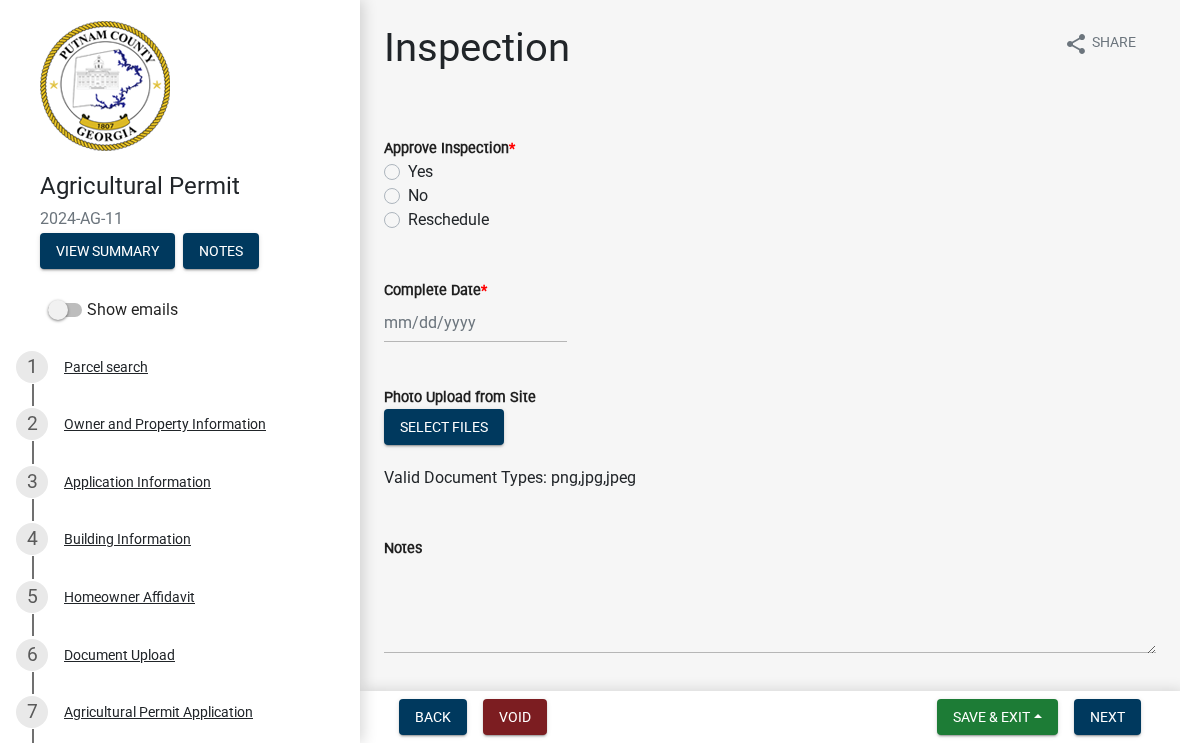 click on "No" 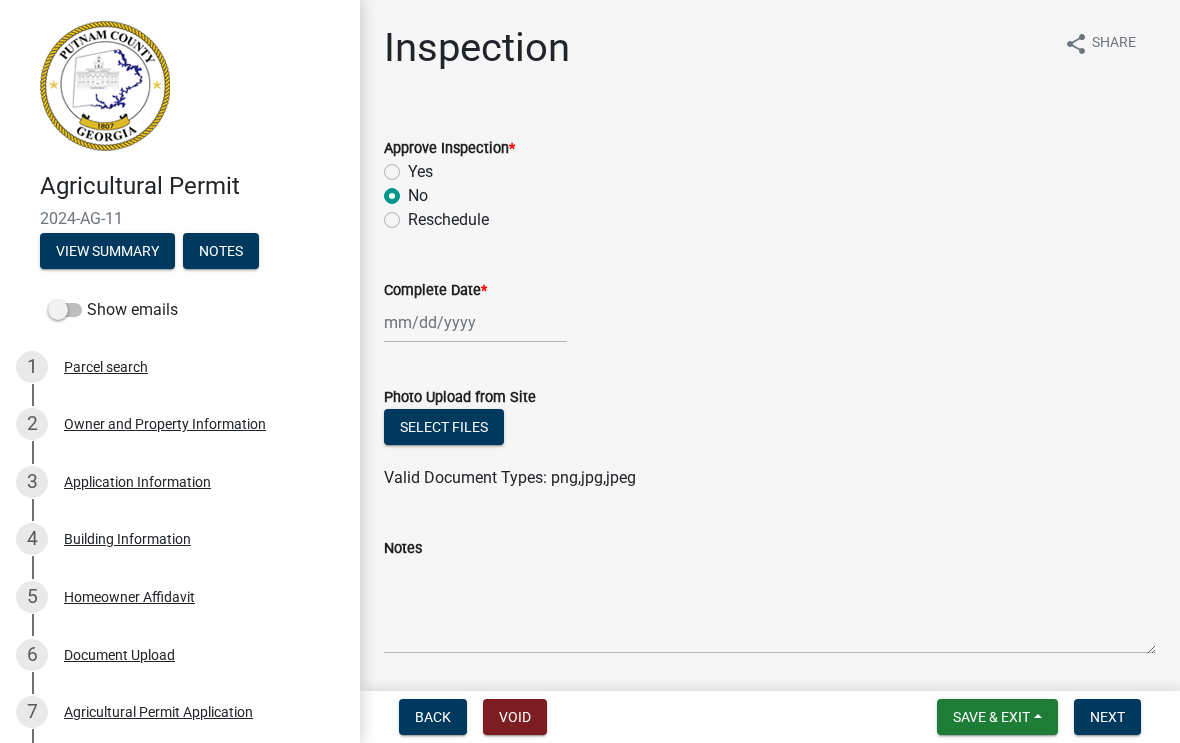 radio on "true" 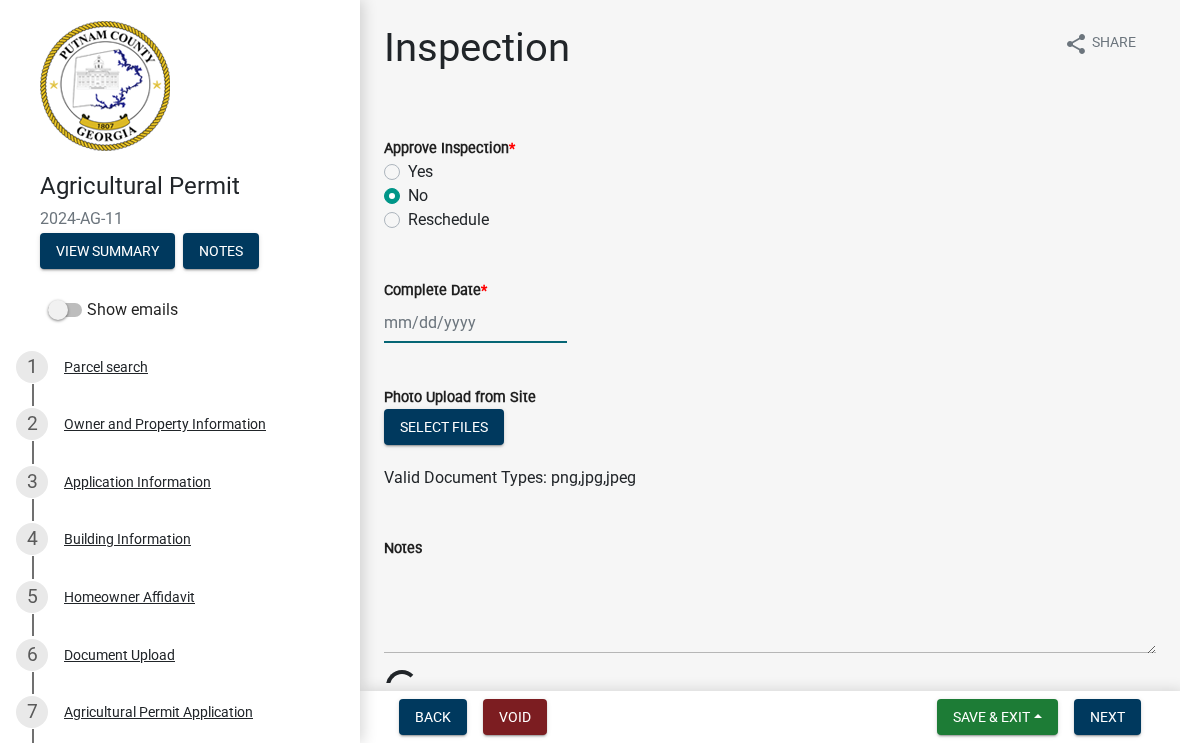 click 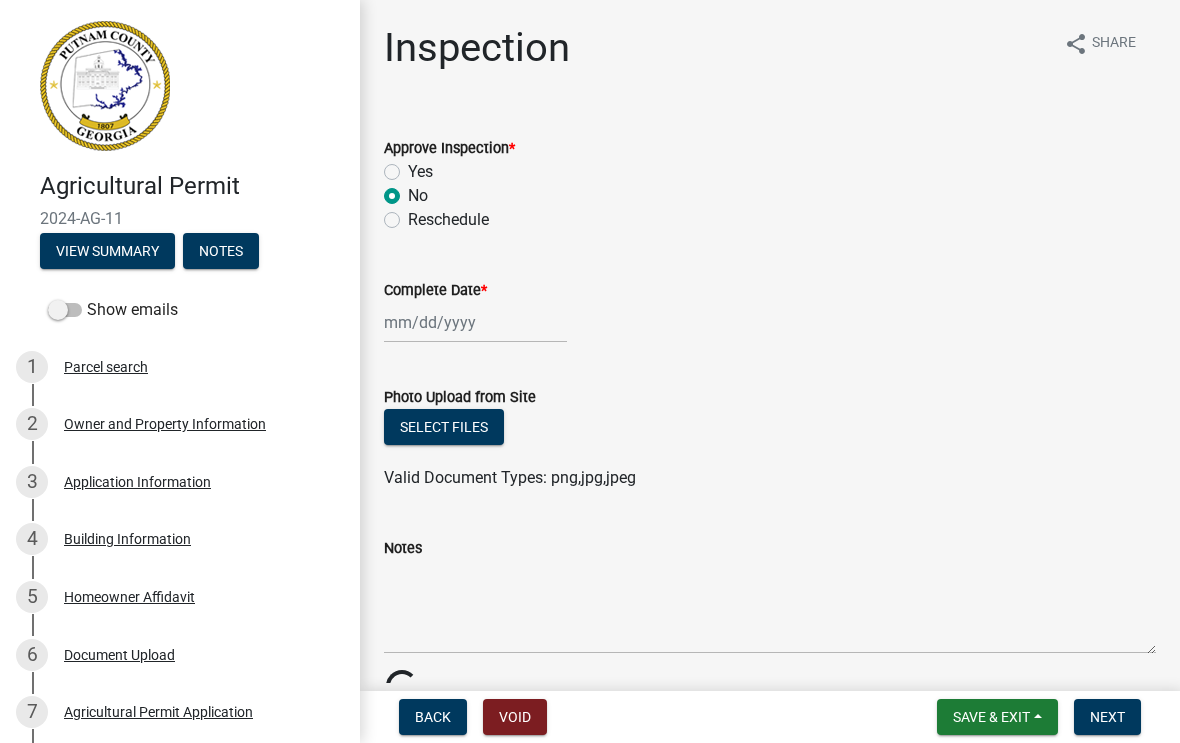 select on "8" 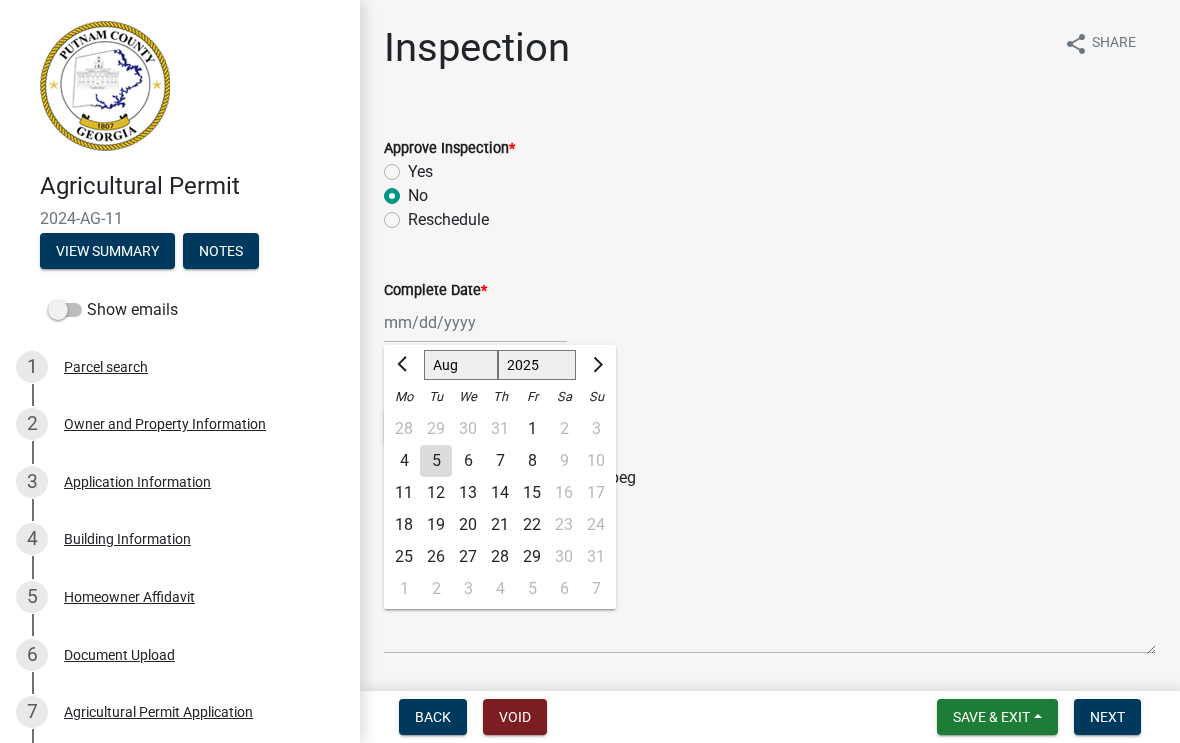 click on "5" 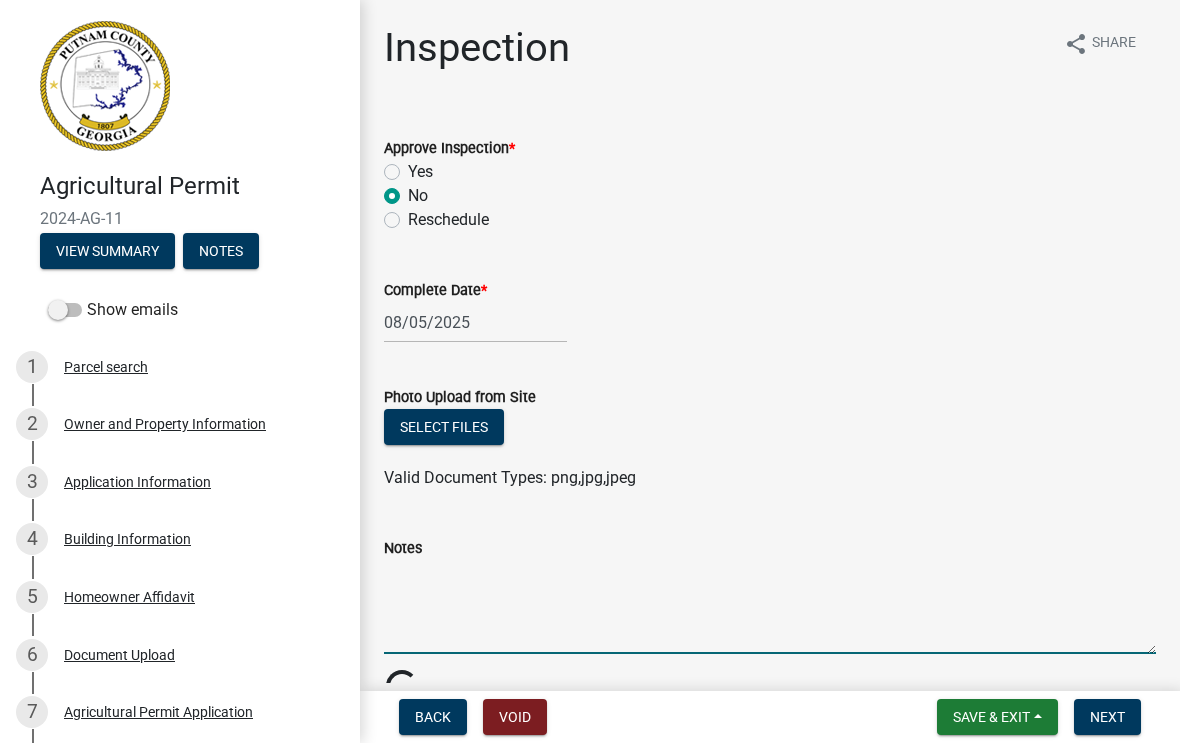 click on "Notes" at bounding box center (770, 607) 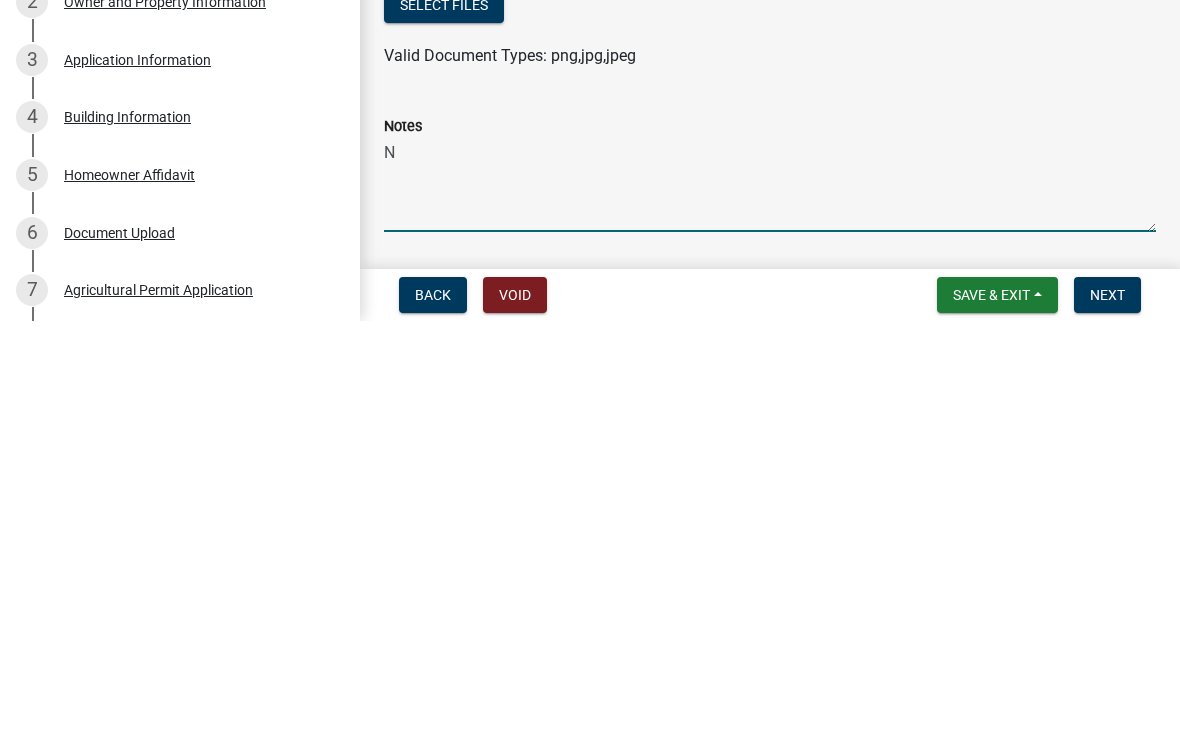 scroll, scrollTop: 0, scrollLeft: 0, axis: both 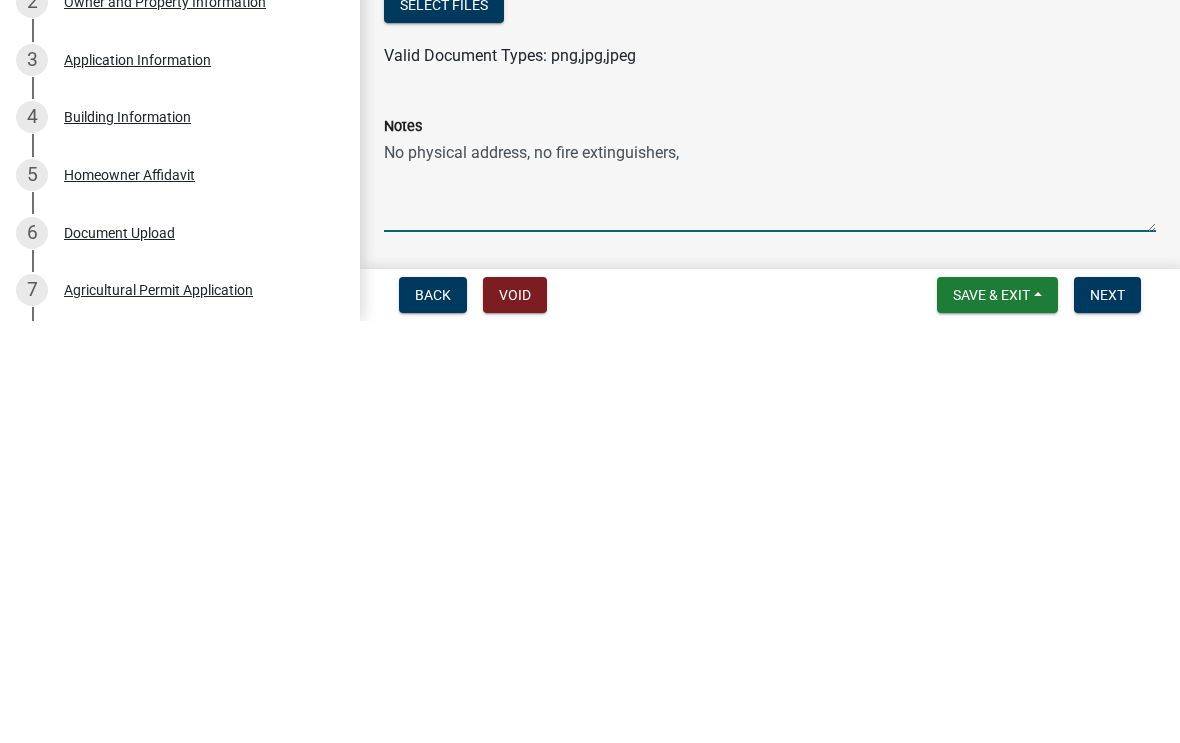click on "No physical address, no fire extinguishers," at bounding box center [770, 607] 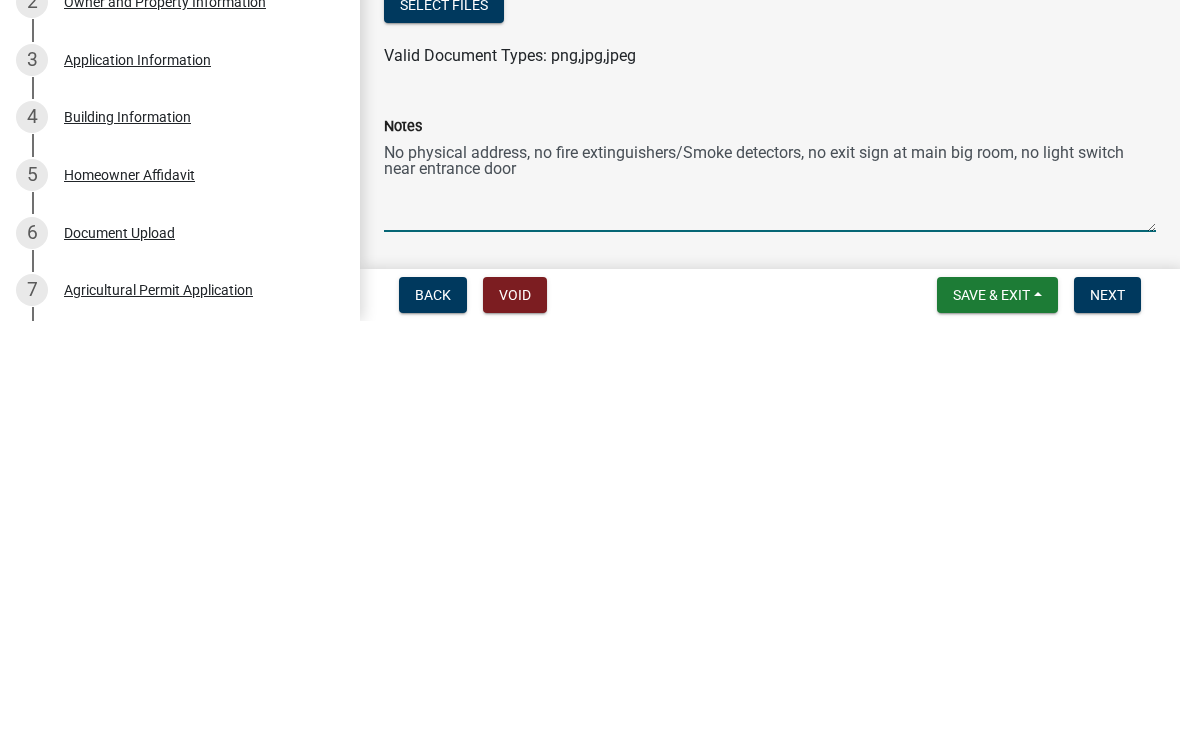 type on "No physical address, no fire extinguishers/Smoke detectors, no exit sign at main big room, no light switch near entrance door." 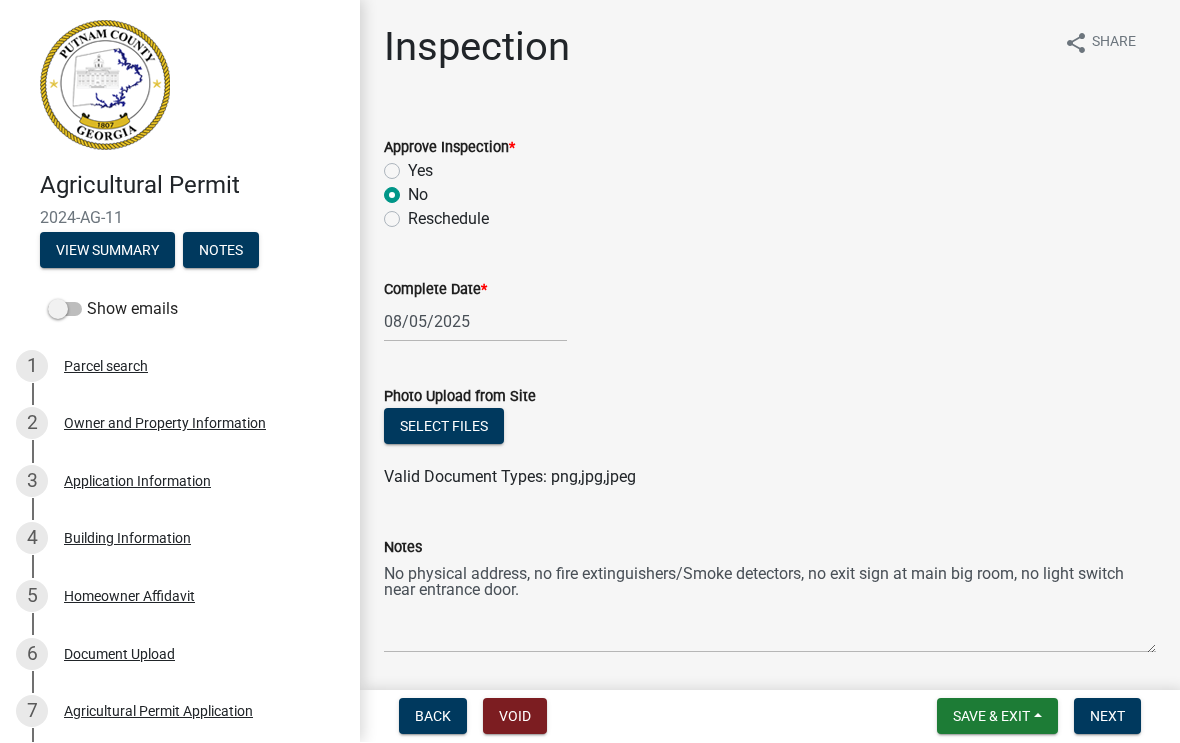 click on "Next" at bounding box center (1107, 717) 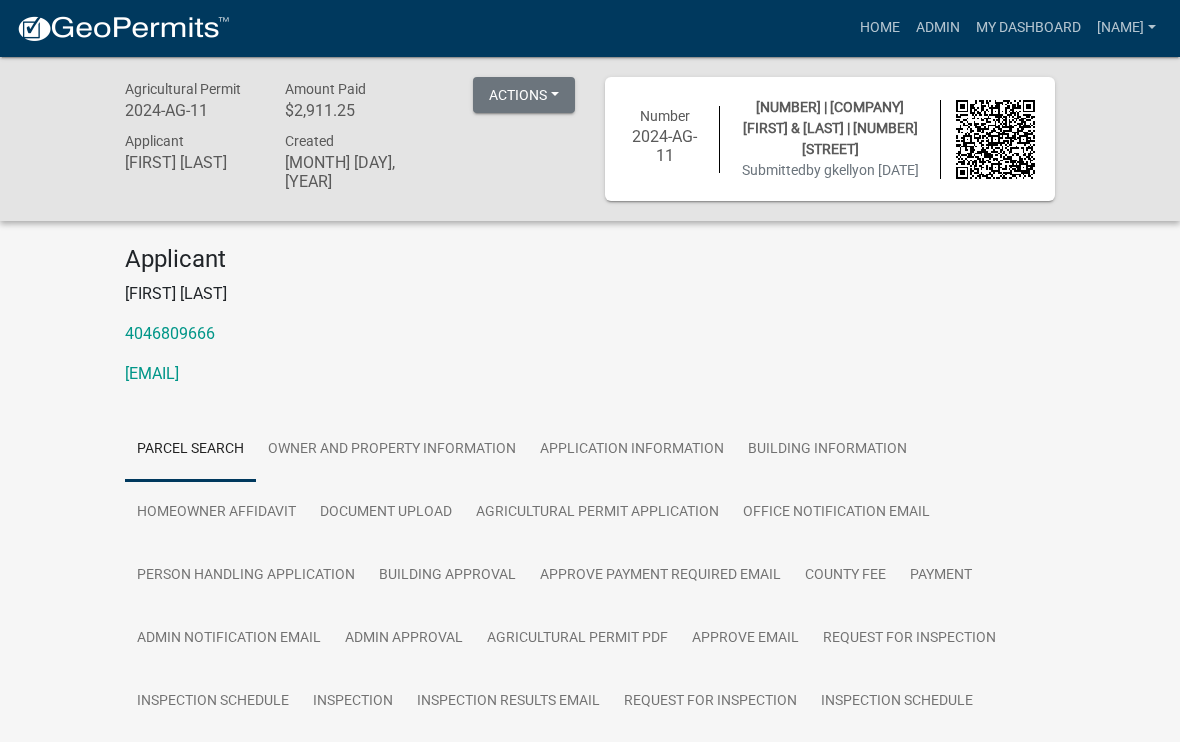 scroll, scrollTop: 1, scrollLeft: 0, axis: vertical 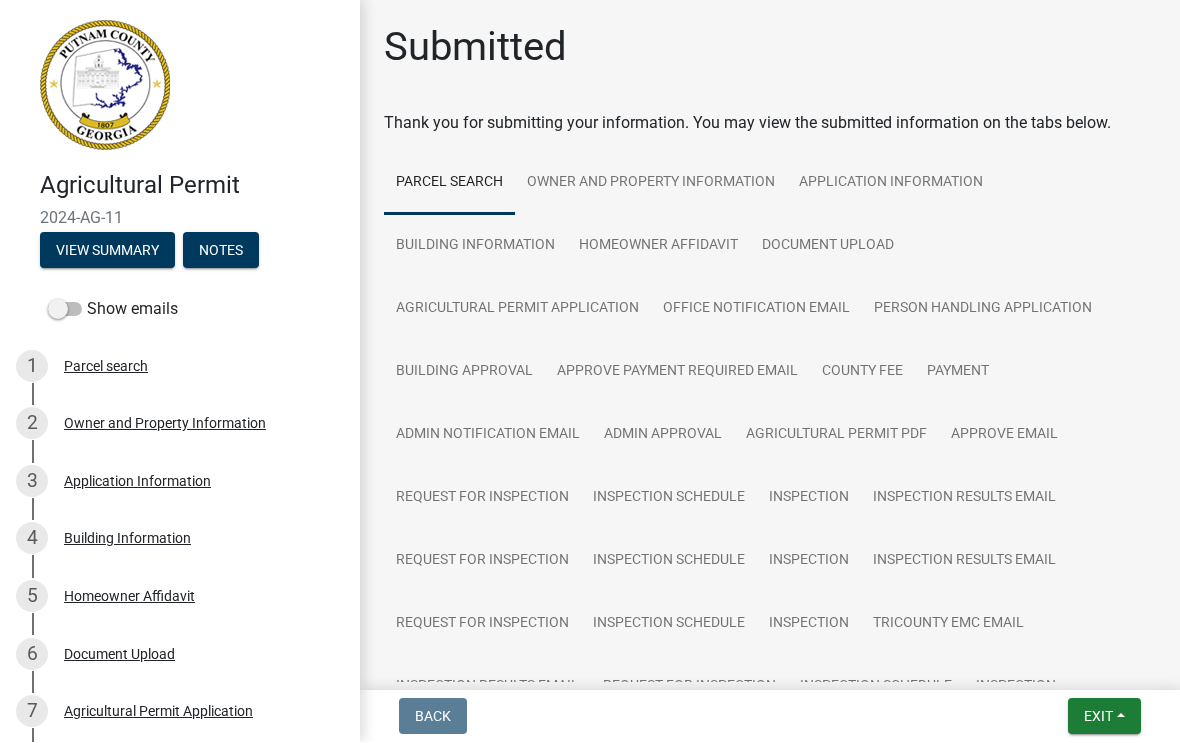 click on "Exit" at bounding box center (1098, 717) 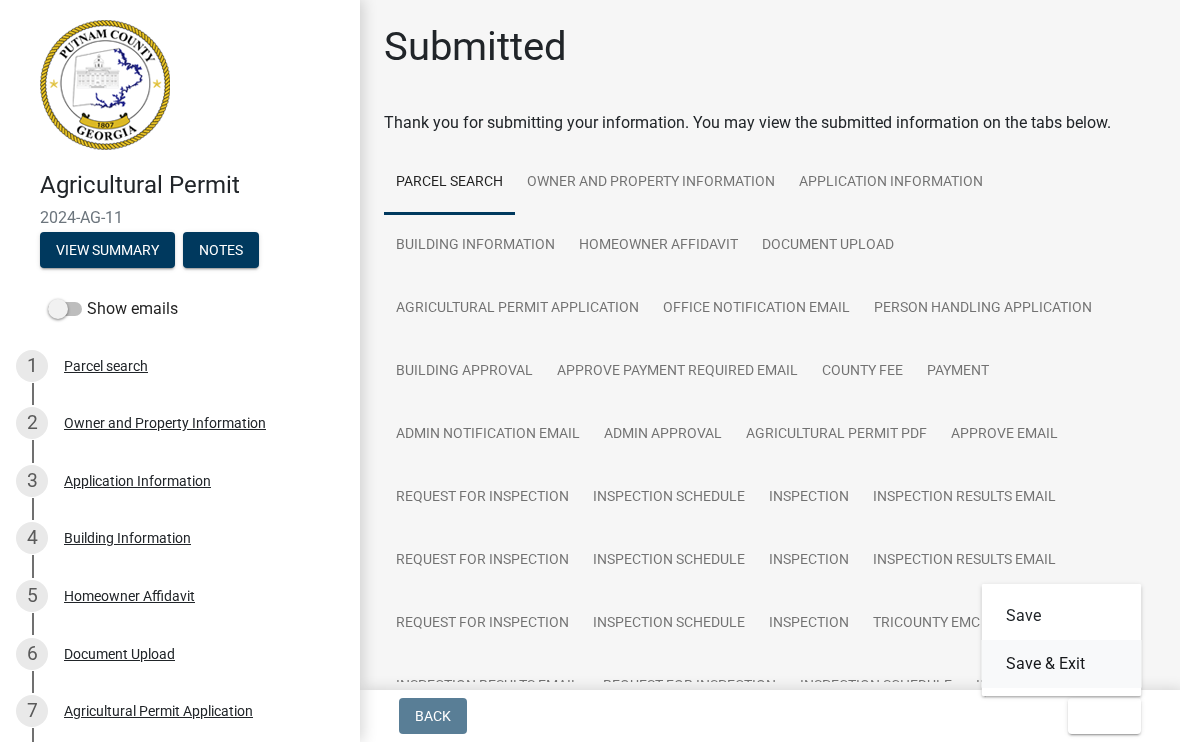 click on "Save & Exit" at bounding box center (1062, 665) 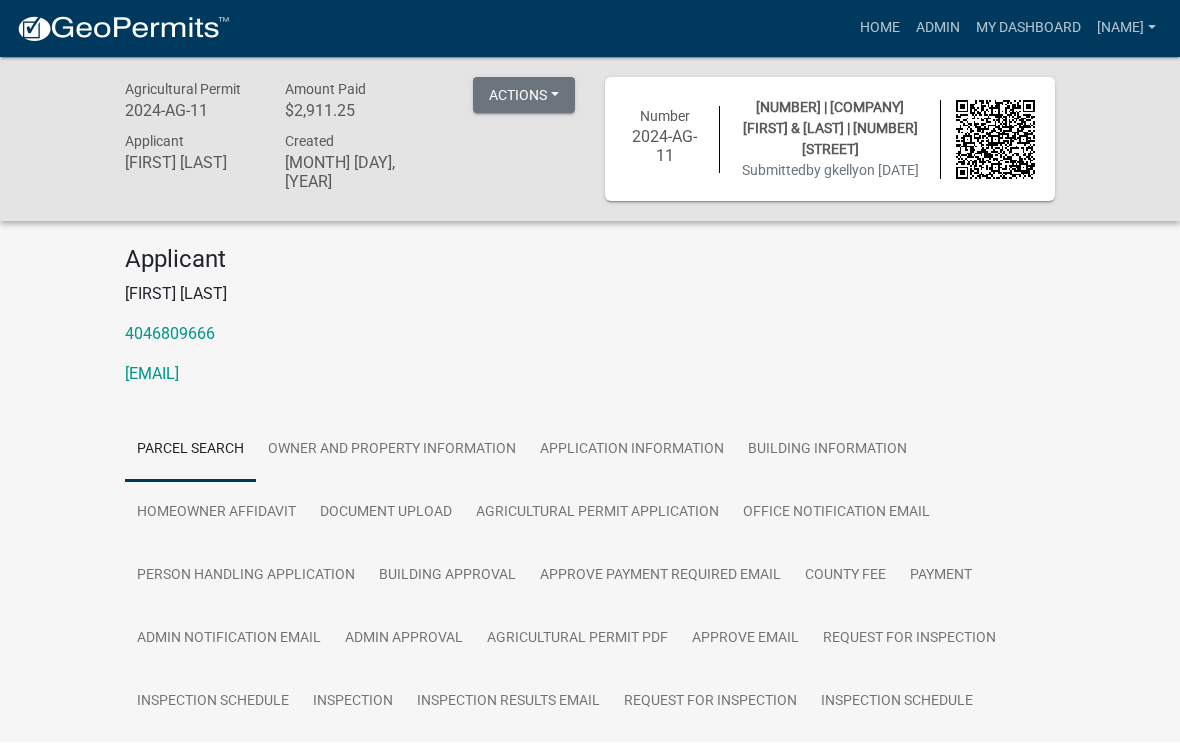 scroll, scrollTop: 1, scrollLeft: 0, axis: vertical 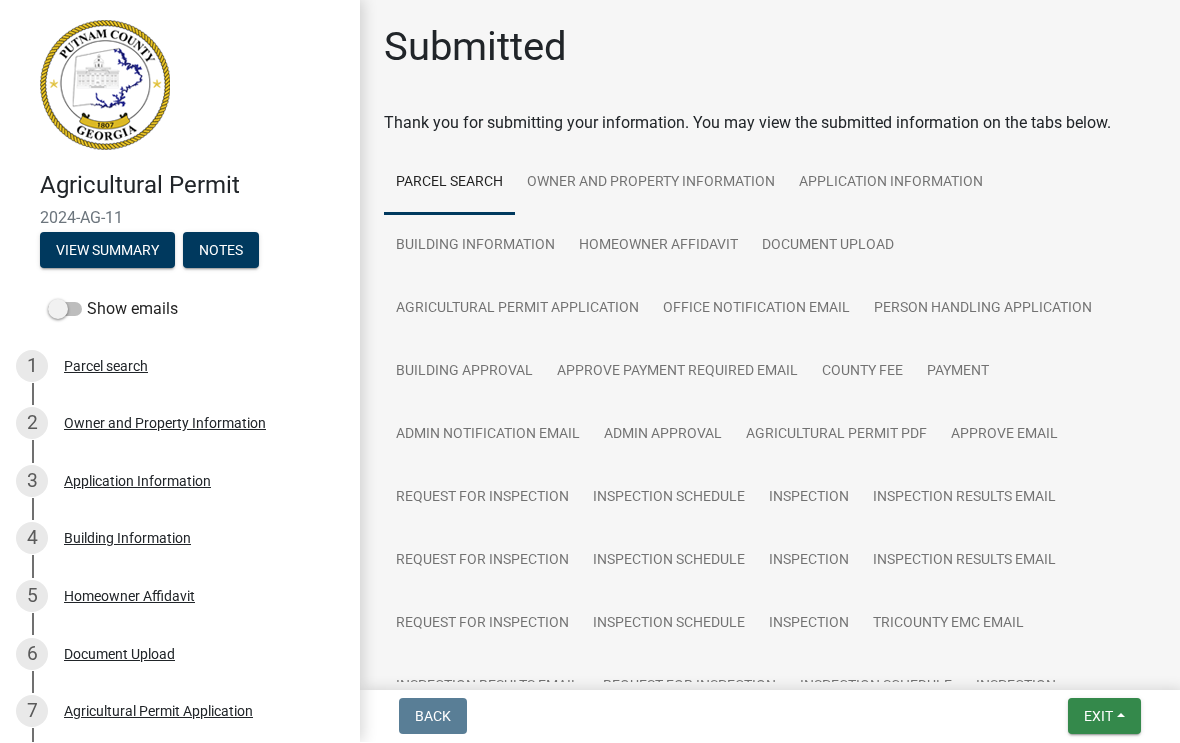 click on "Exit" at bounding box center (1098, 717) 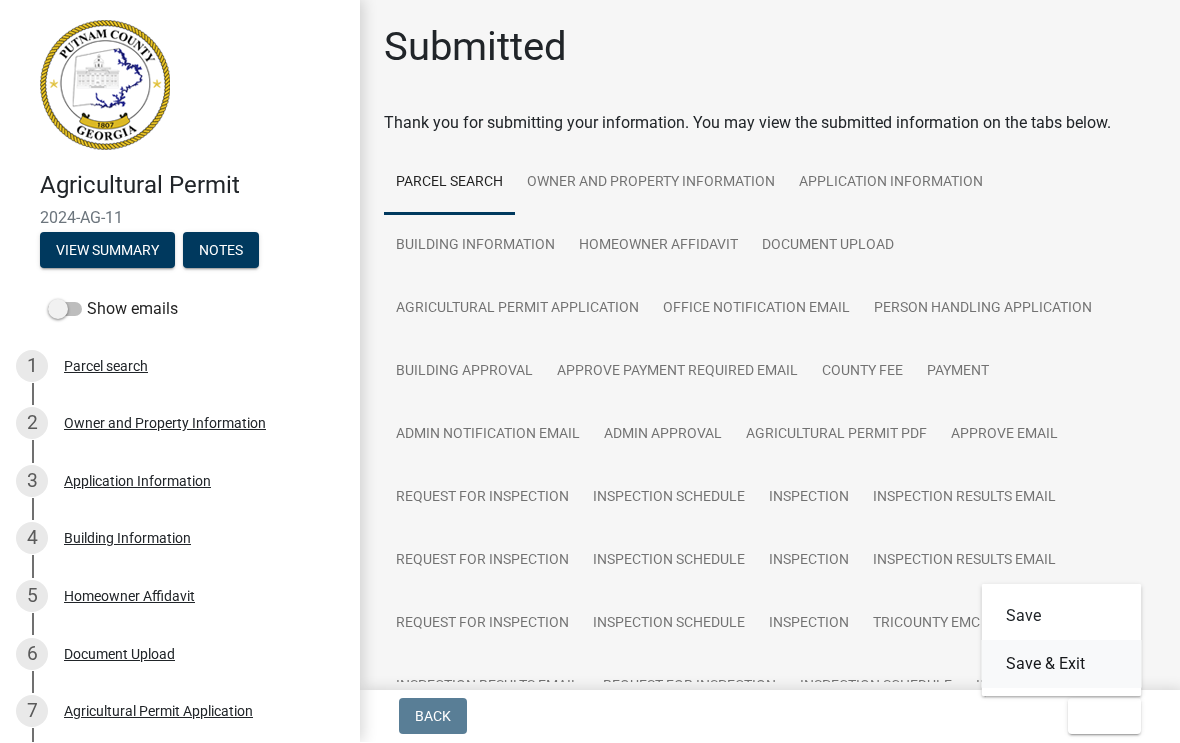 click on "Save & Exit" at bounding box center [1062, 665] 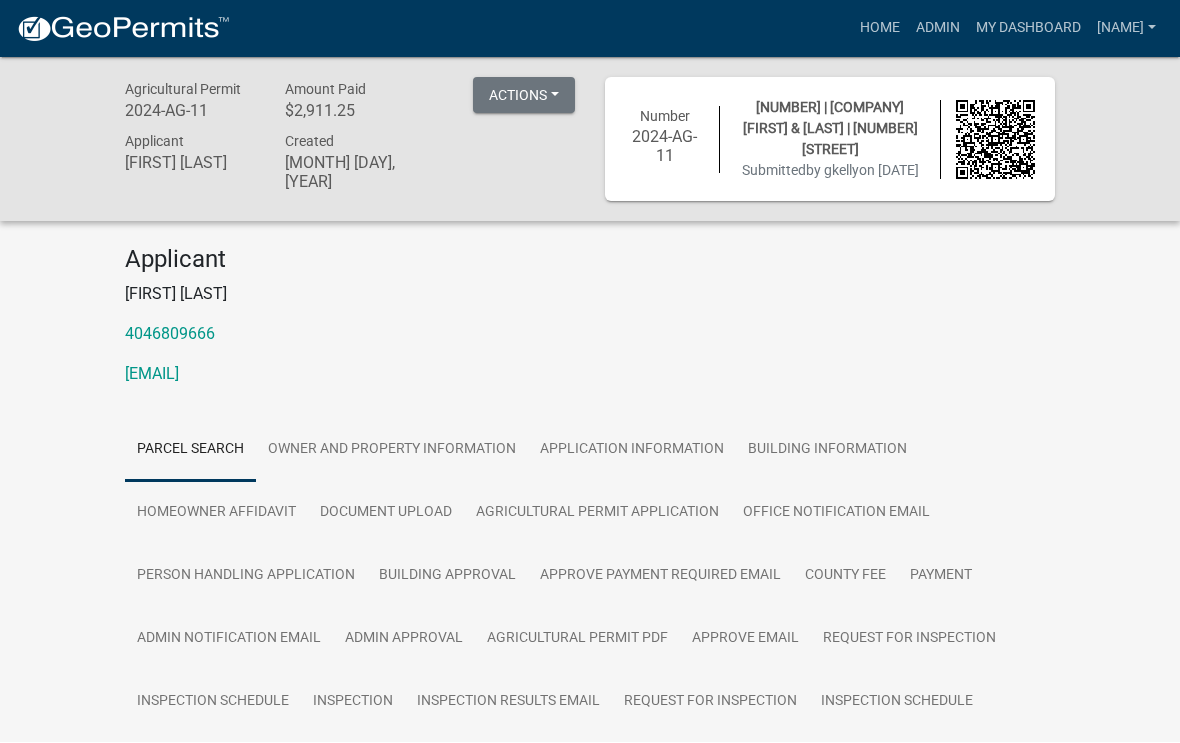scroll, scrollTop: 1, scrollLeft: 0, axis: vertical 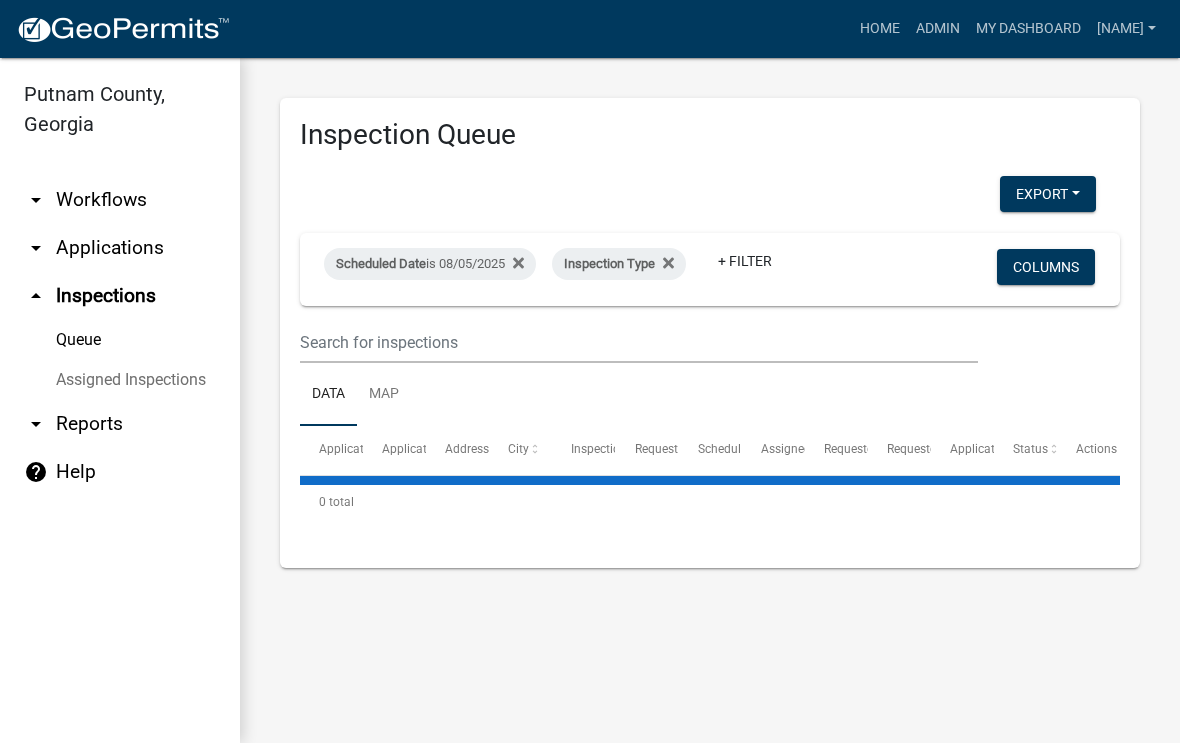 select on "1: 25" 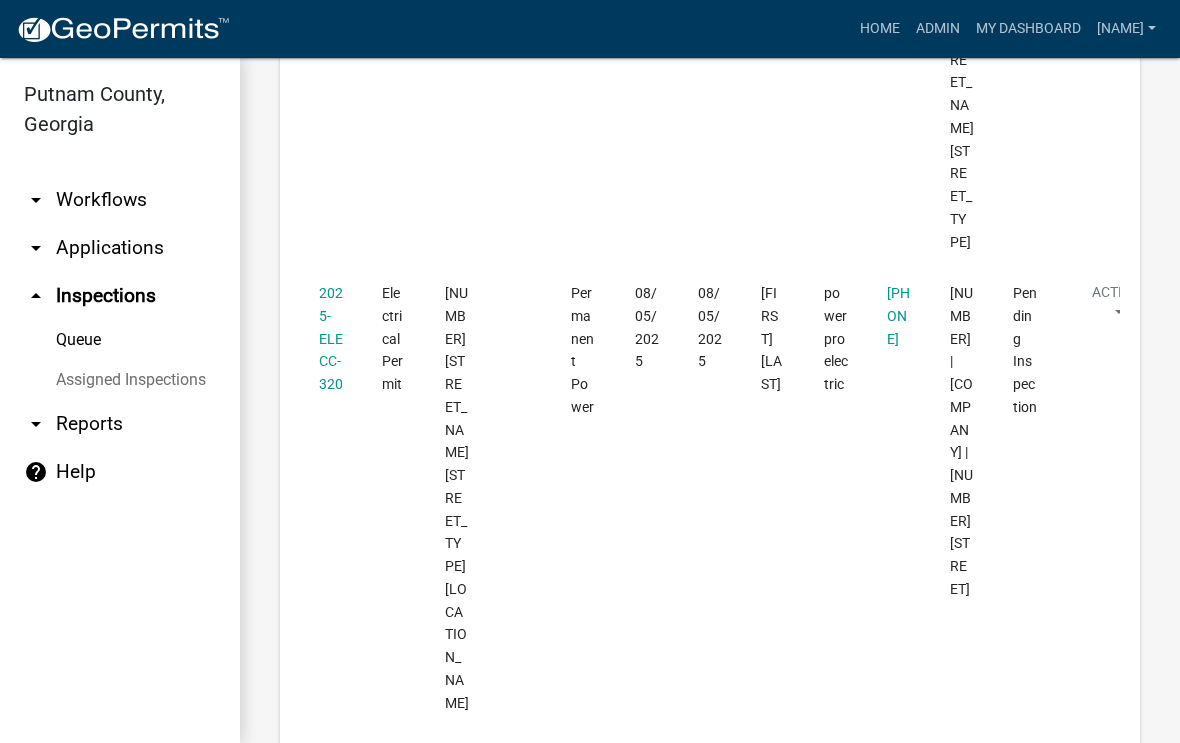 scroll, scrollTop: 4224, scrollLeft: 0, axis: vertical 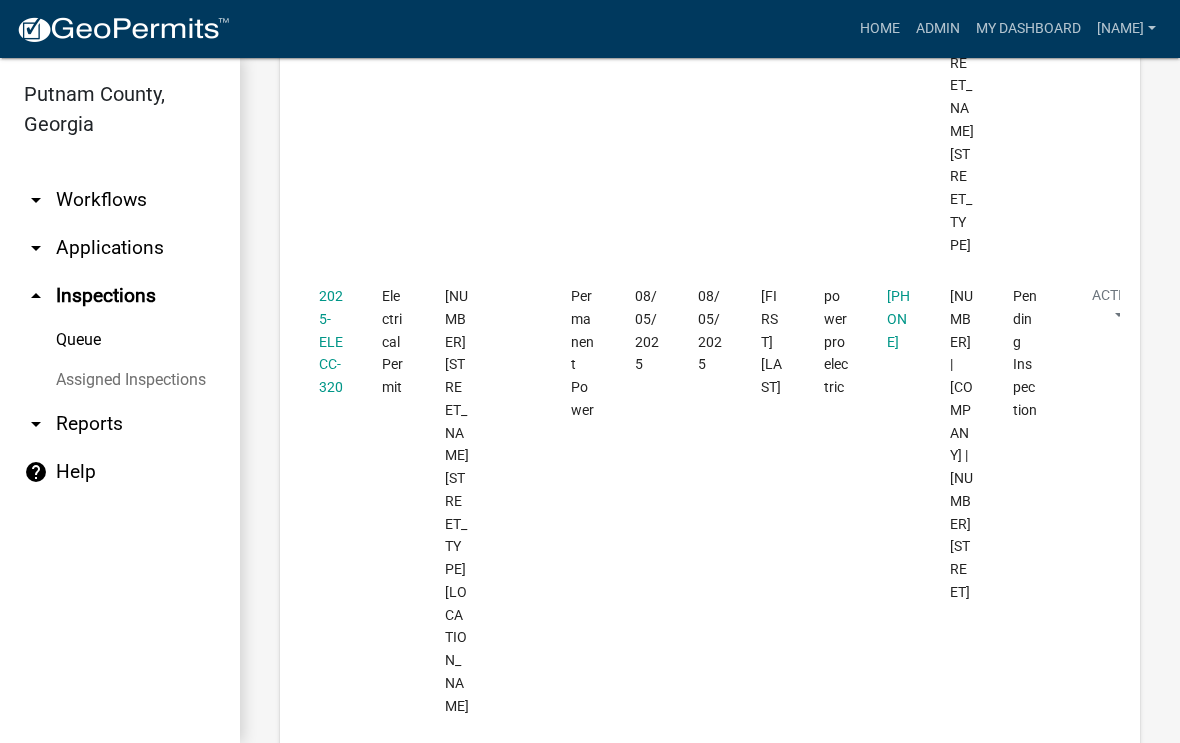 click on "2025-ELECC-320" 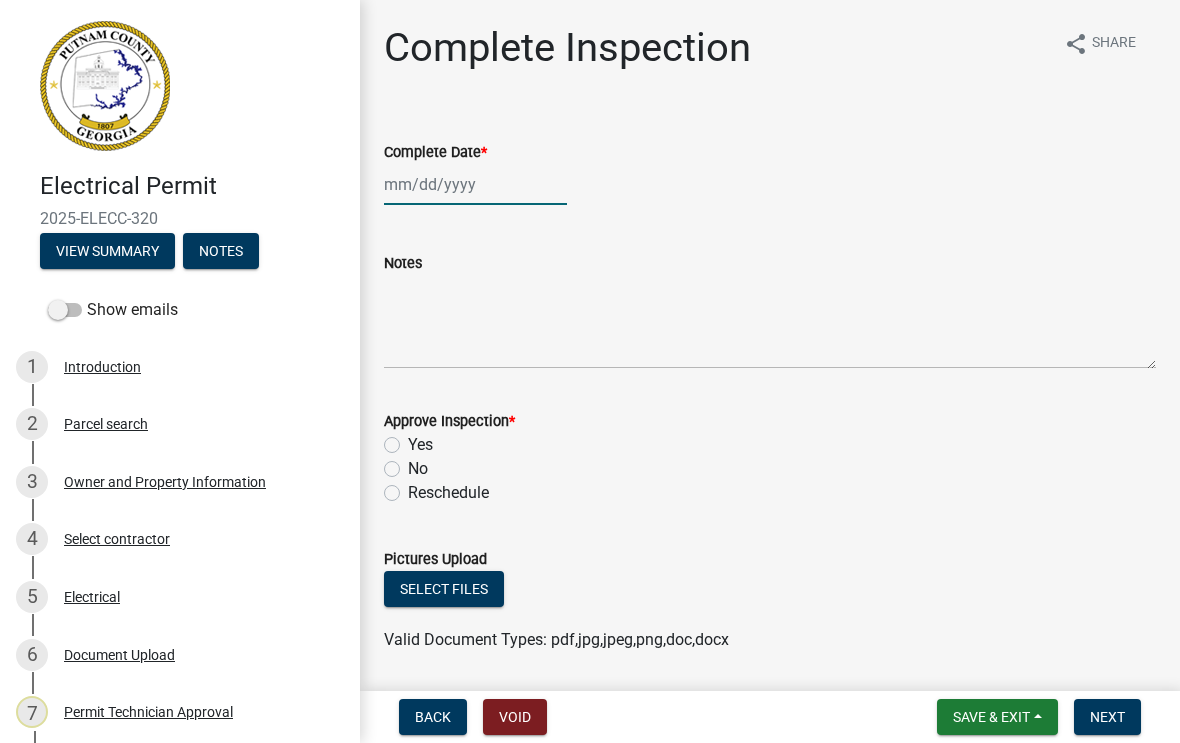 click 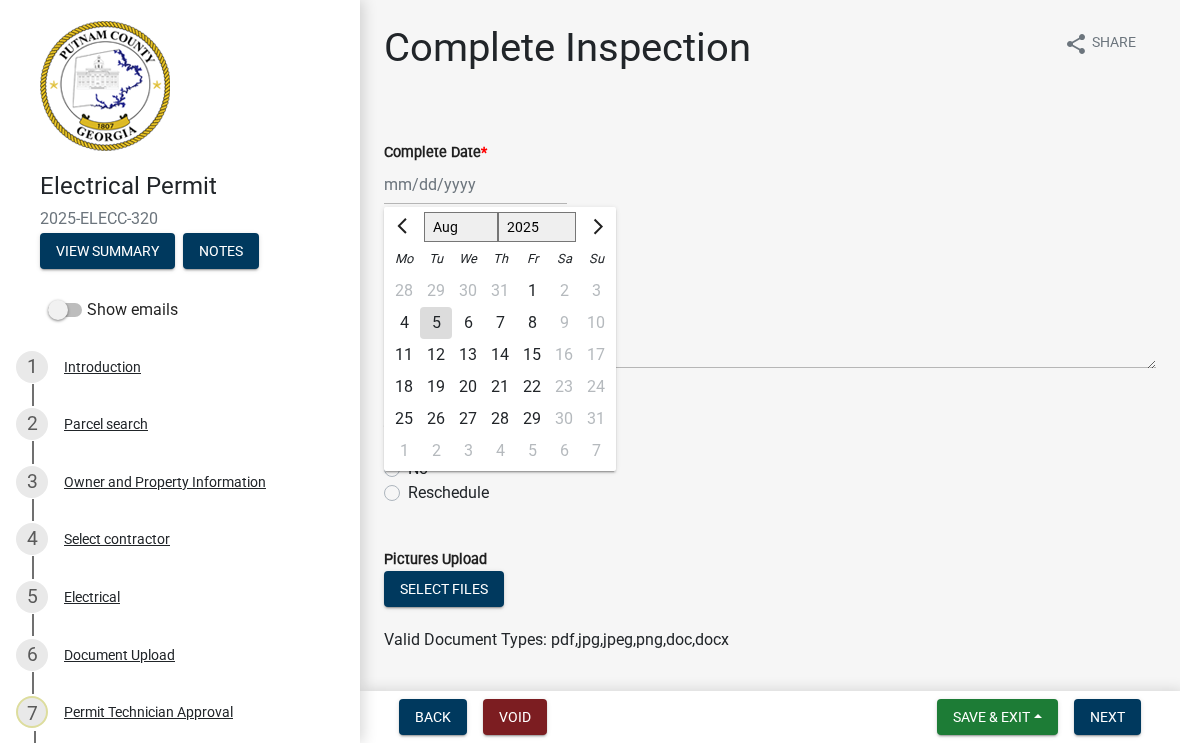 click on "5" 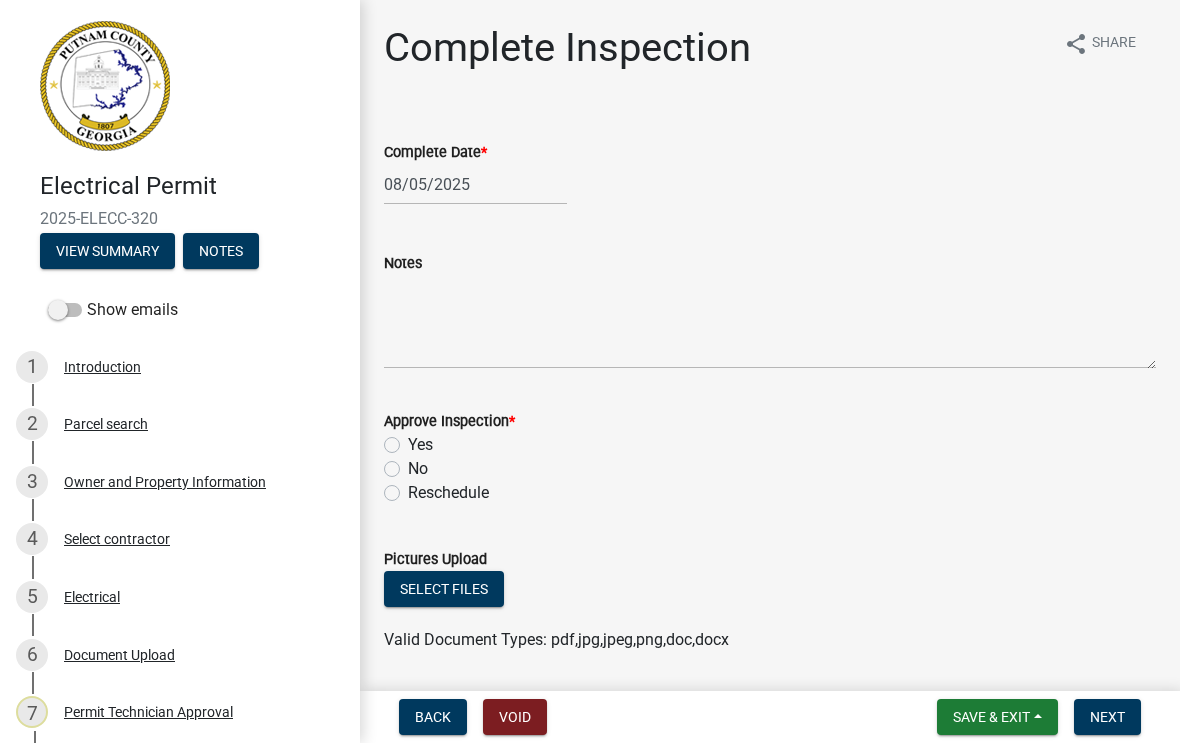 click on "Yes" 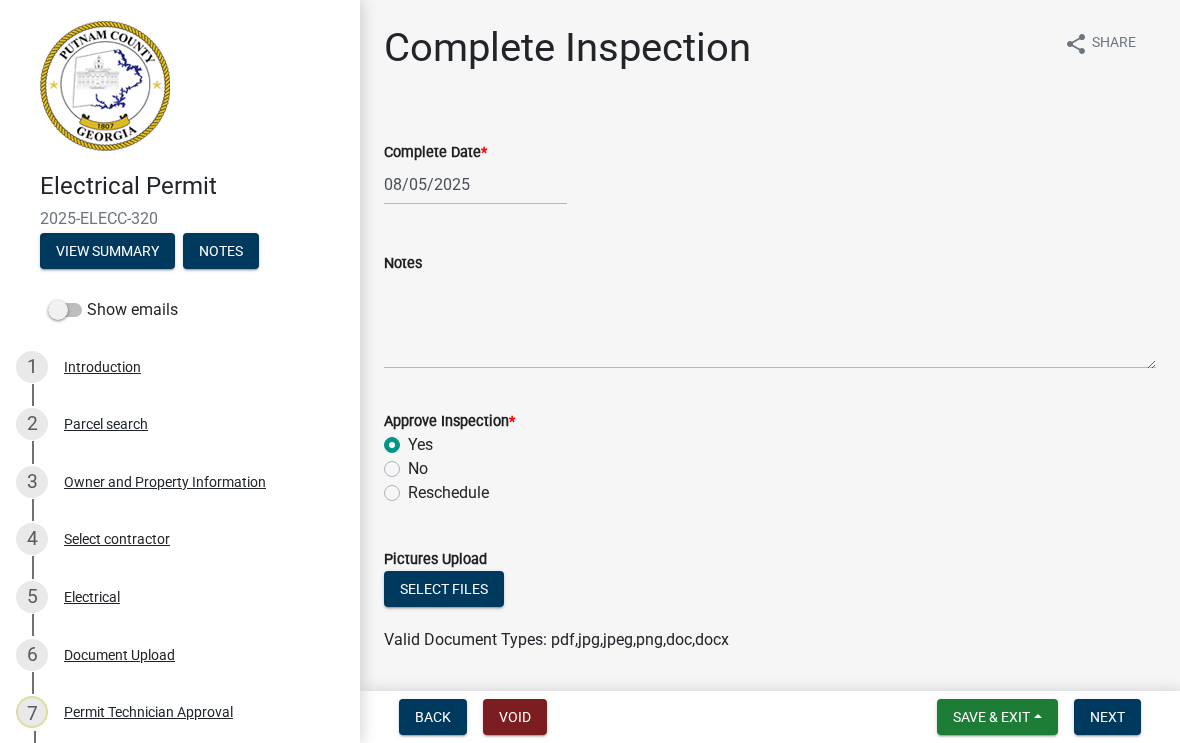 radio on "true" 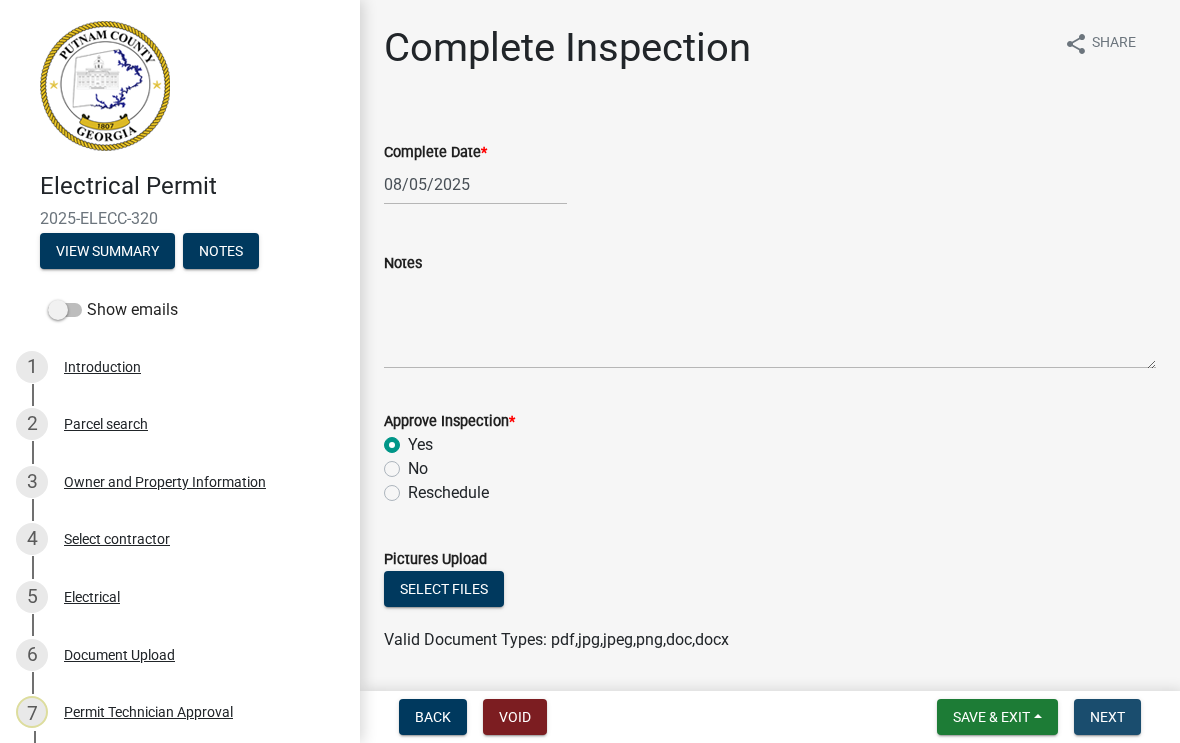 click on "Next" at bounding box center [1107, 717] 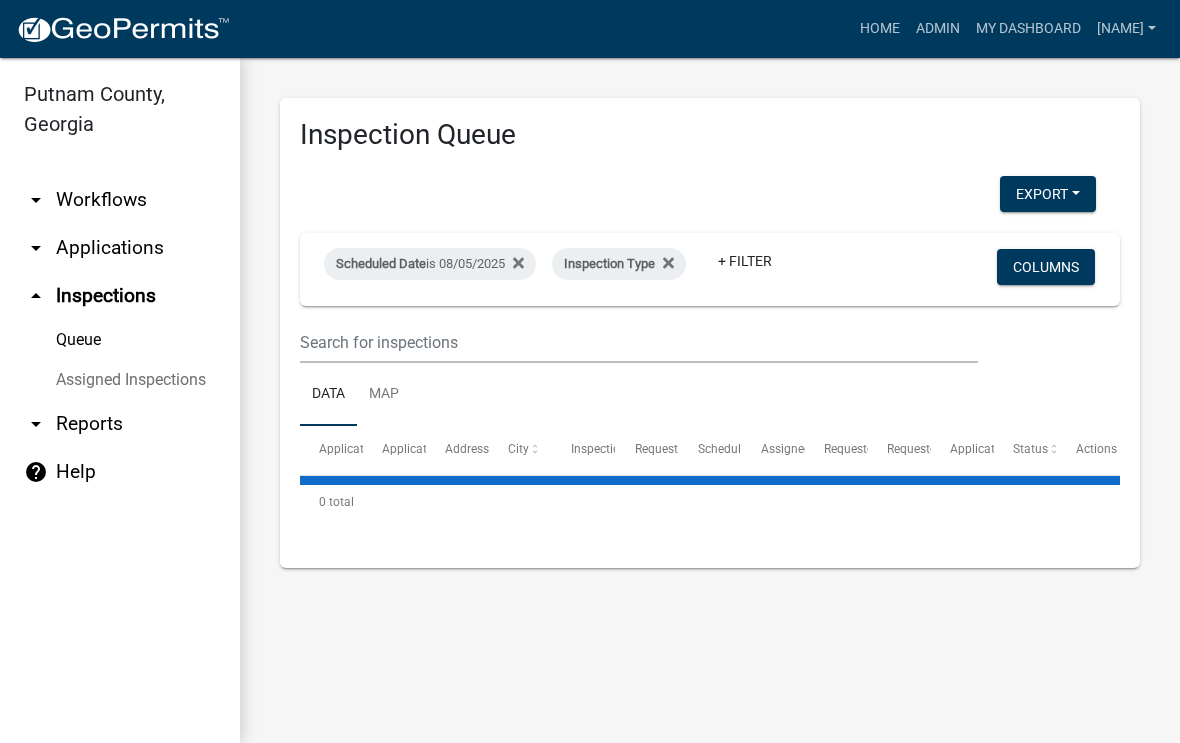 select on "1: 25" 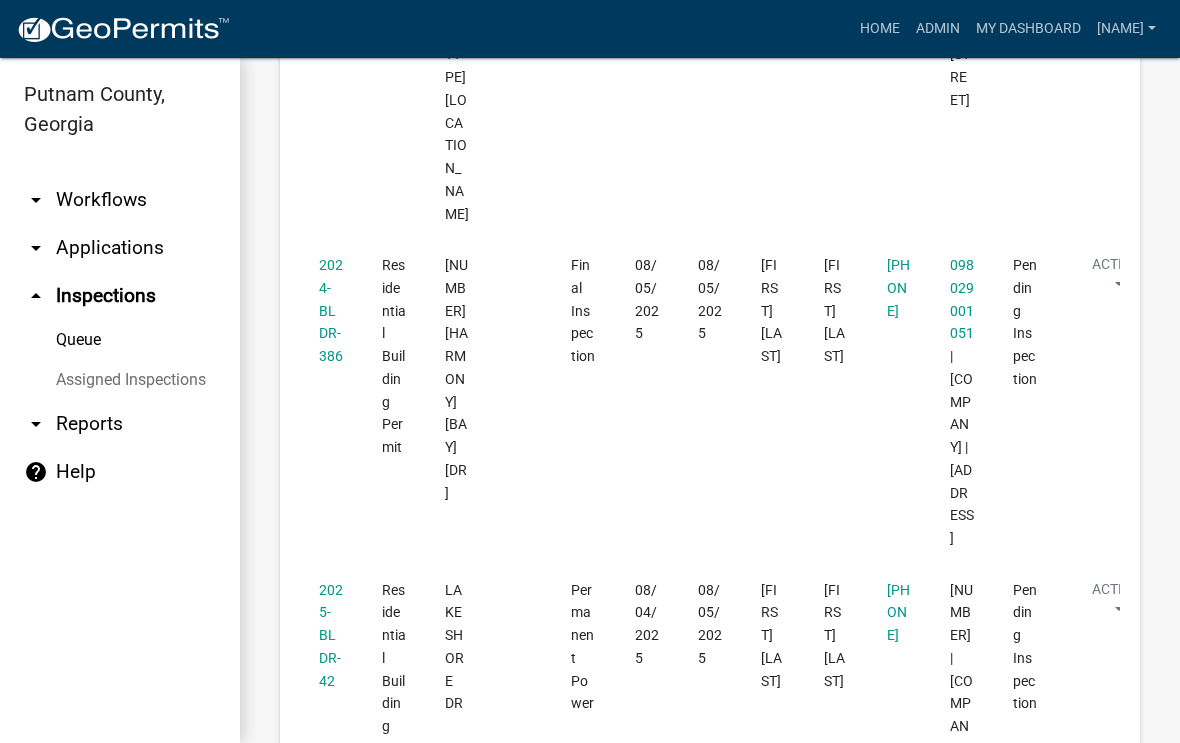 scroll, scrollTop: 4718, scrollLeft: 0, axis: vertical 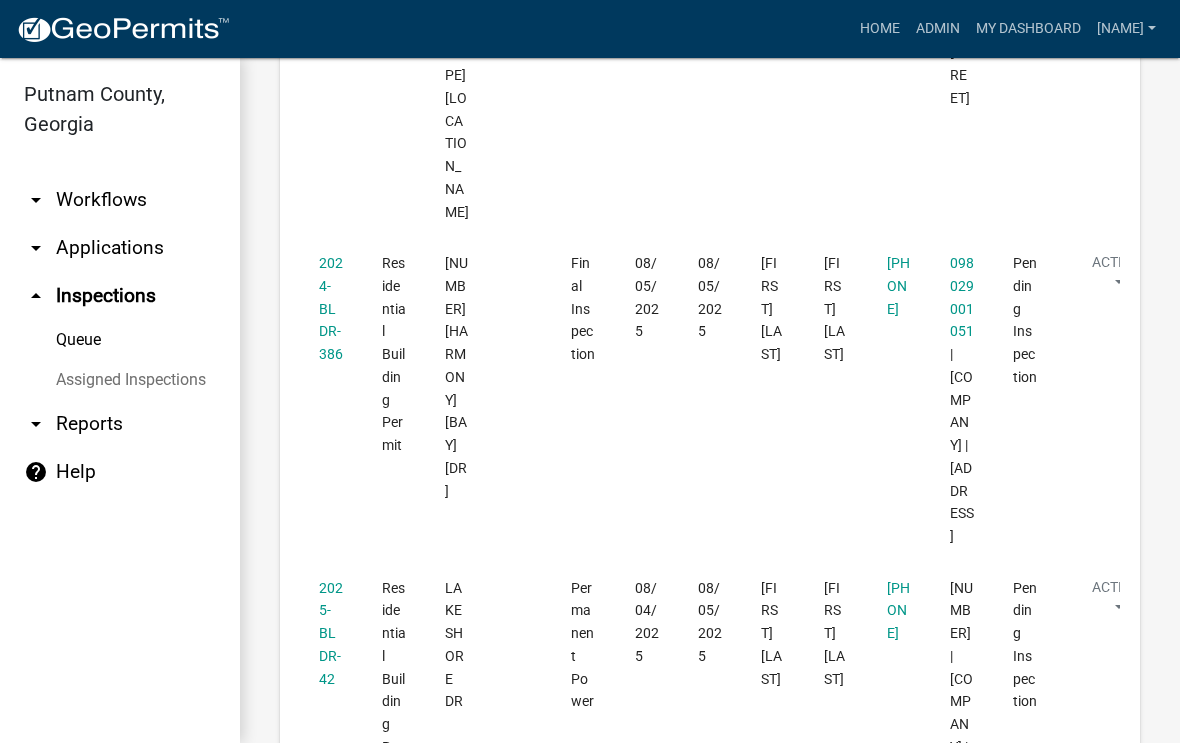 click on "2024-BLDR-386" 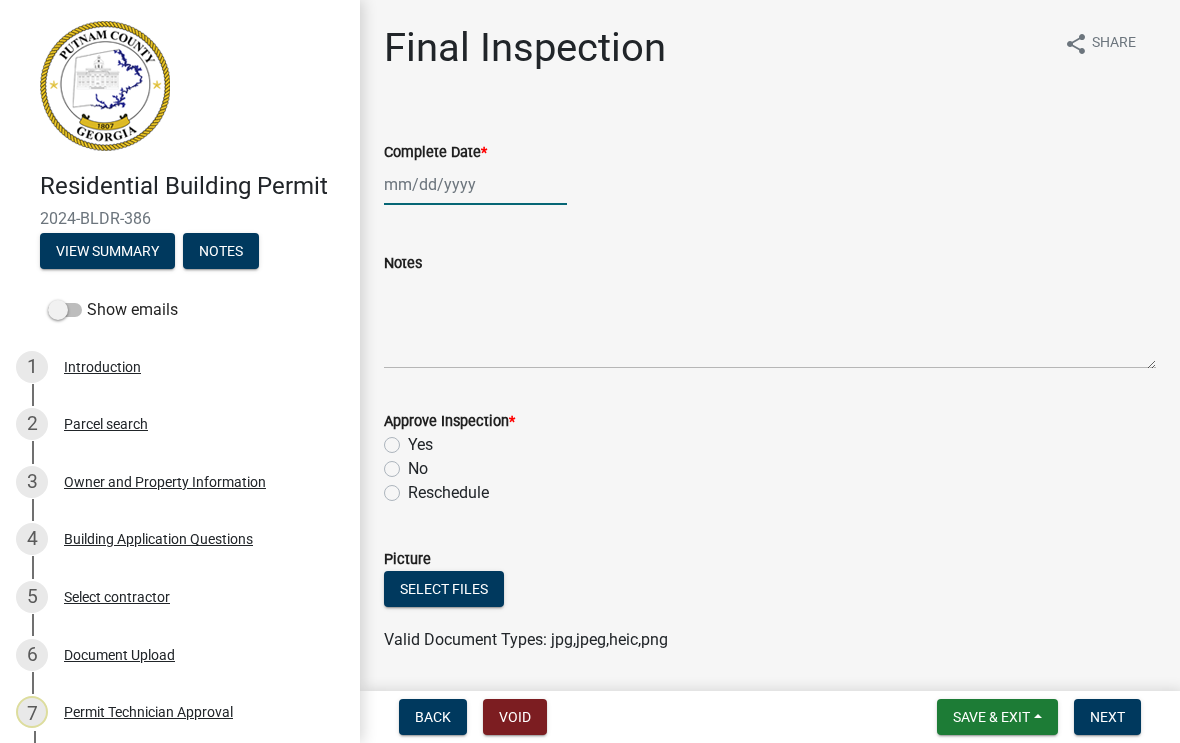 click 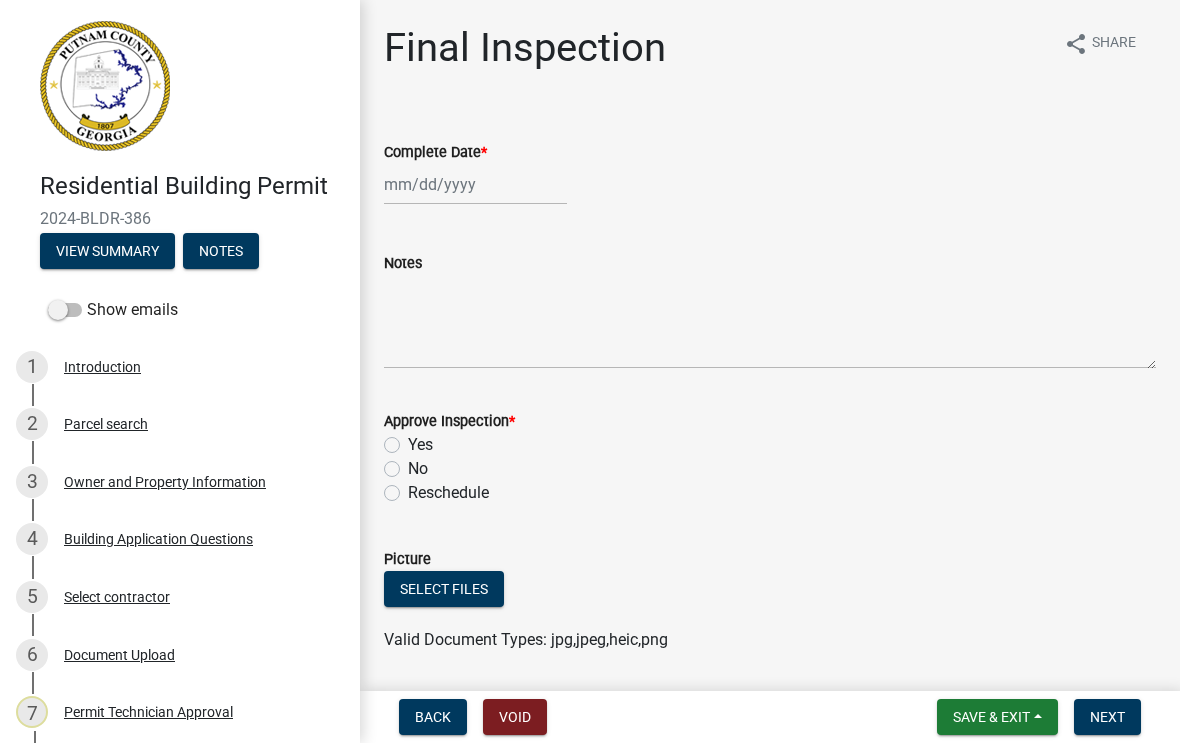select on "8" 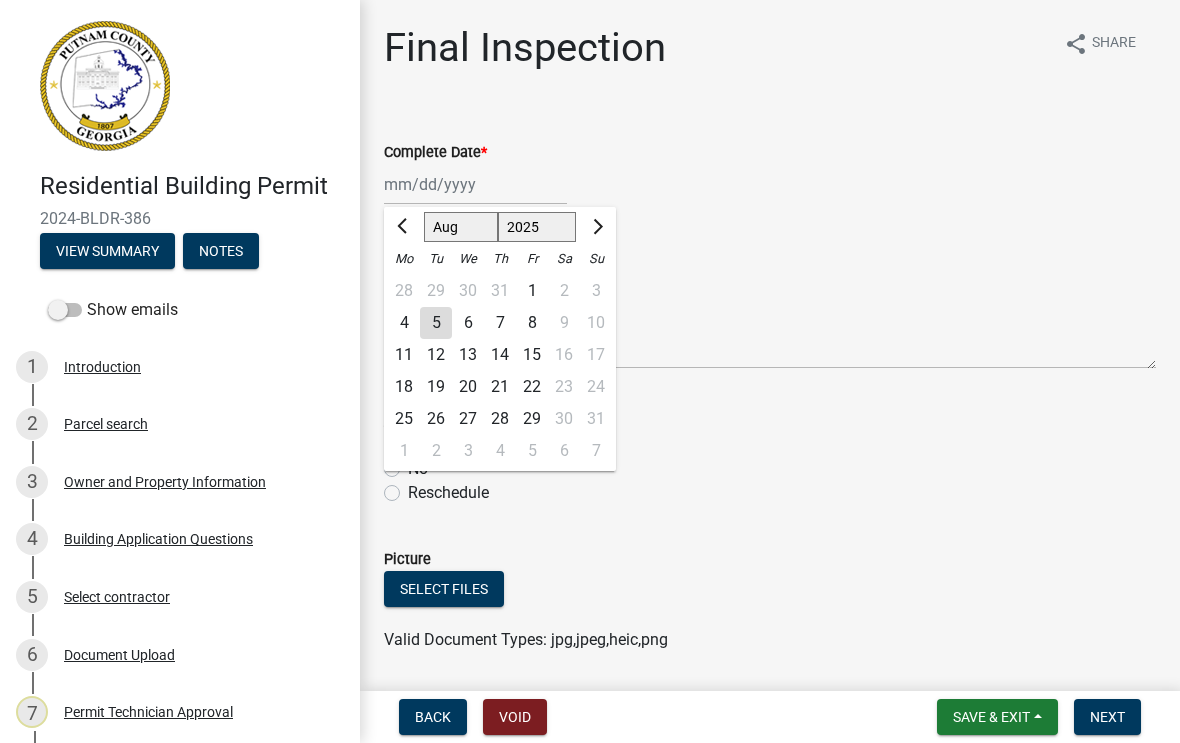 click on "5" 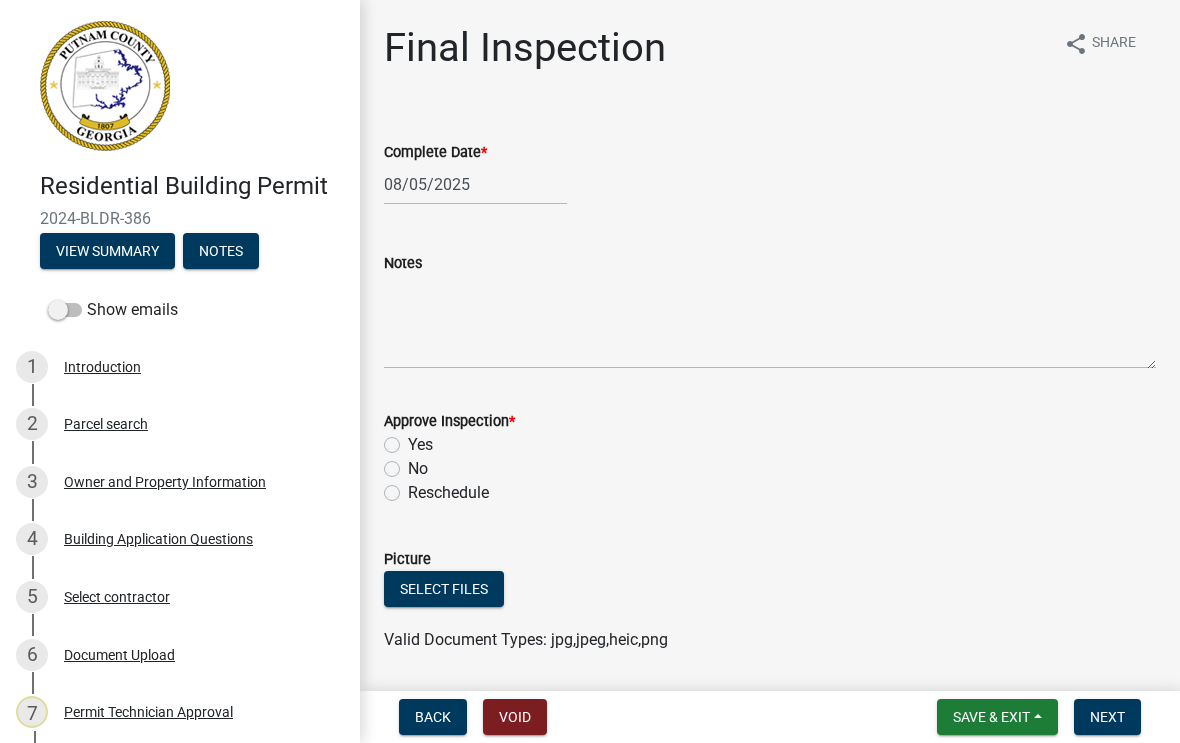 click on "No" 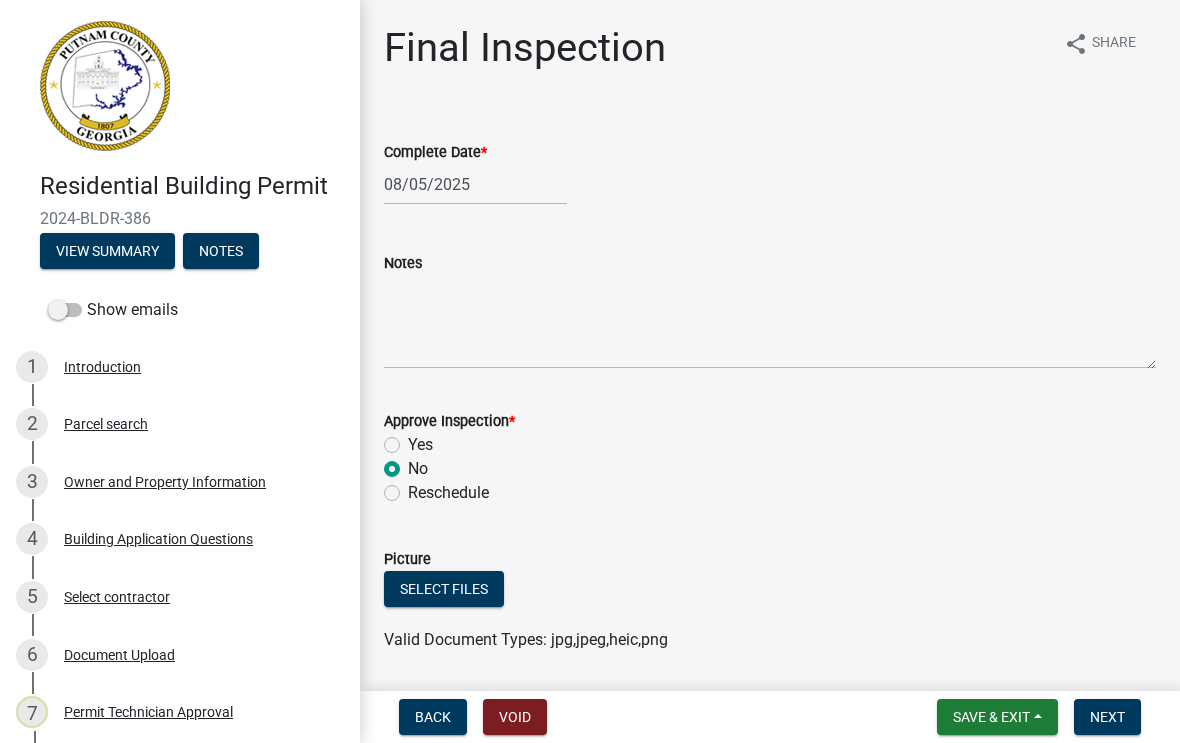 radio on "true" 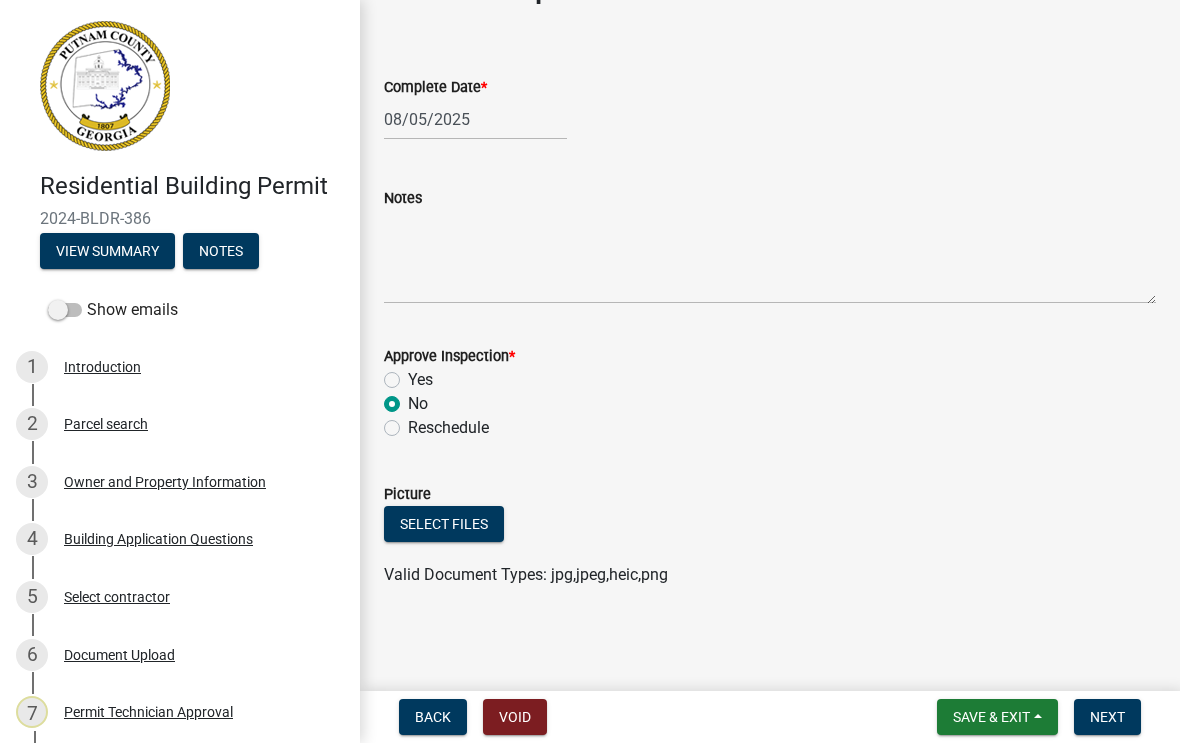 scroll, scrollTop: 16, scrollLeft: 0, axis: vertical 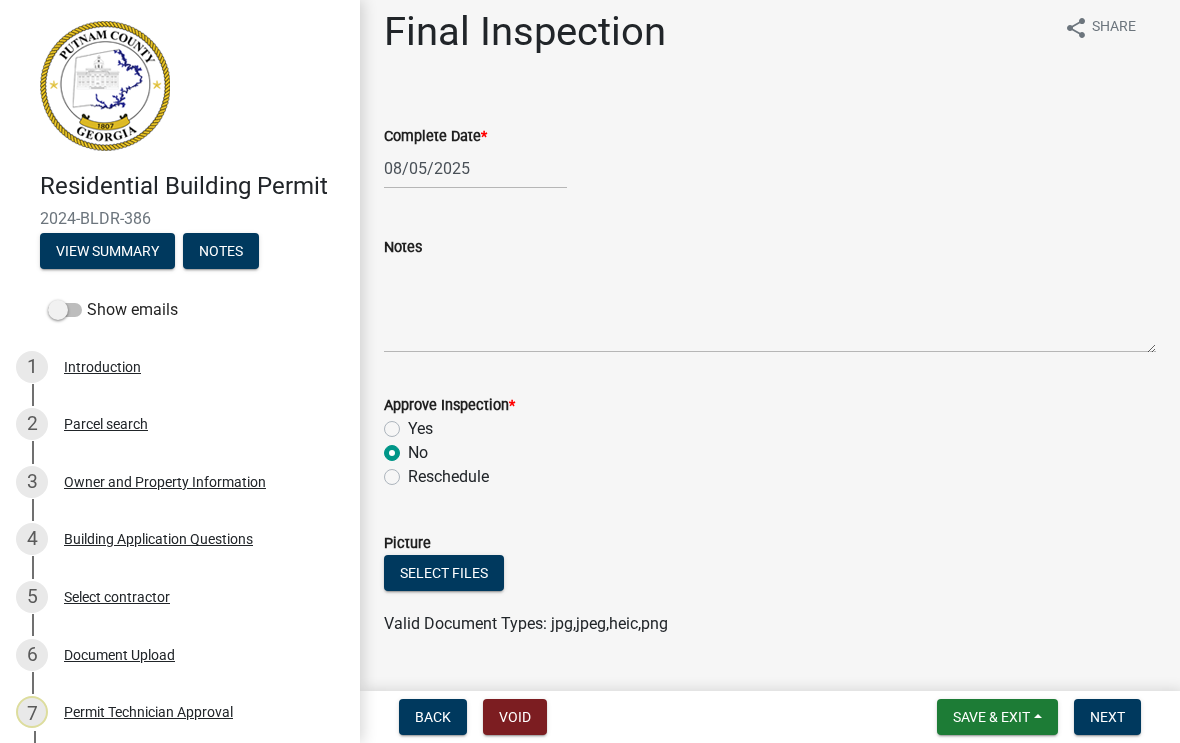 click on "Notes" 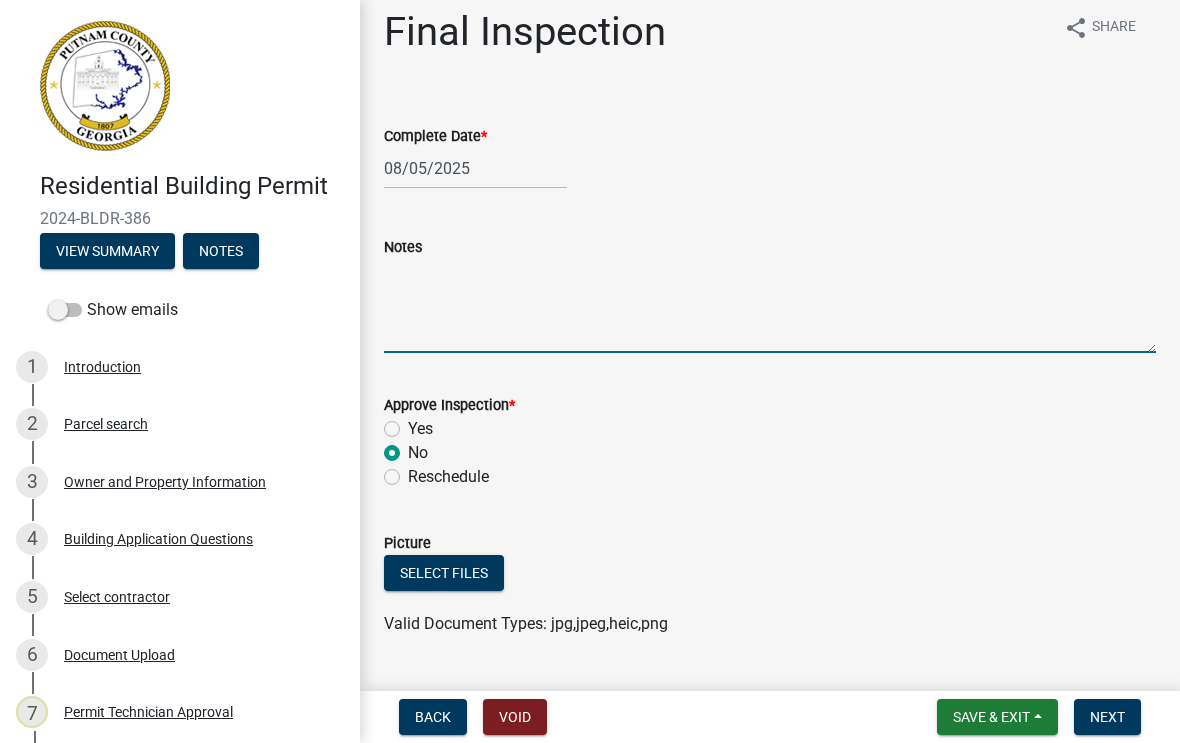 click on "Notes" at bounding box center [770, 306] 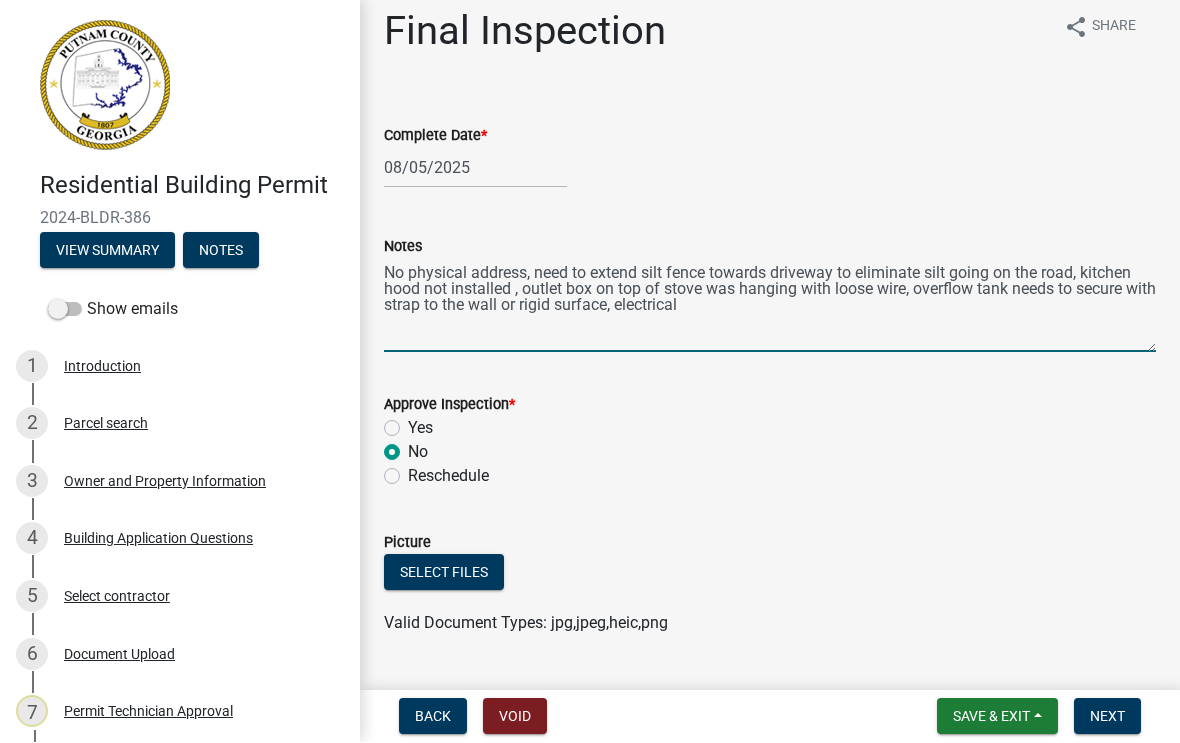 click on "No physical address, need to extend silt fence towards driveway to eliminate silt going on the road, kitchen hood not installed , outlet box on top of stove was hanging with loose wire, overflow tank needs to secure with strap to the wall or rigid surface, electrical" at bounding box center [770, 306] 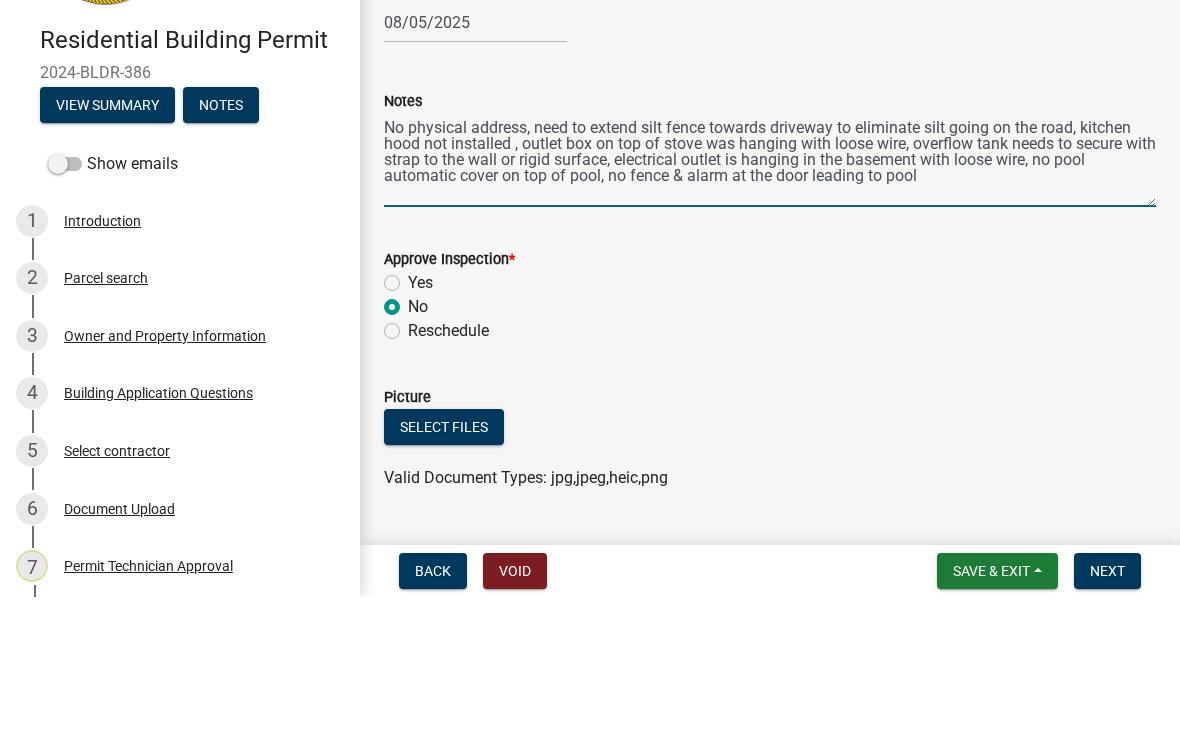 type on "No physical address, need to extend silt fence towards driveway to eliminate silt going on the road, kitchen hood not installed , outlet box on top of stove was hanging with loose wire, overflow tank needs to secure with strap to the wall or rigid surface, electrical outlet is hanging in the basement with loose wire, no pool automatic cover on top of pool, no fence & alarm at the door leading to pool." 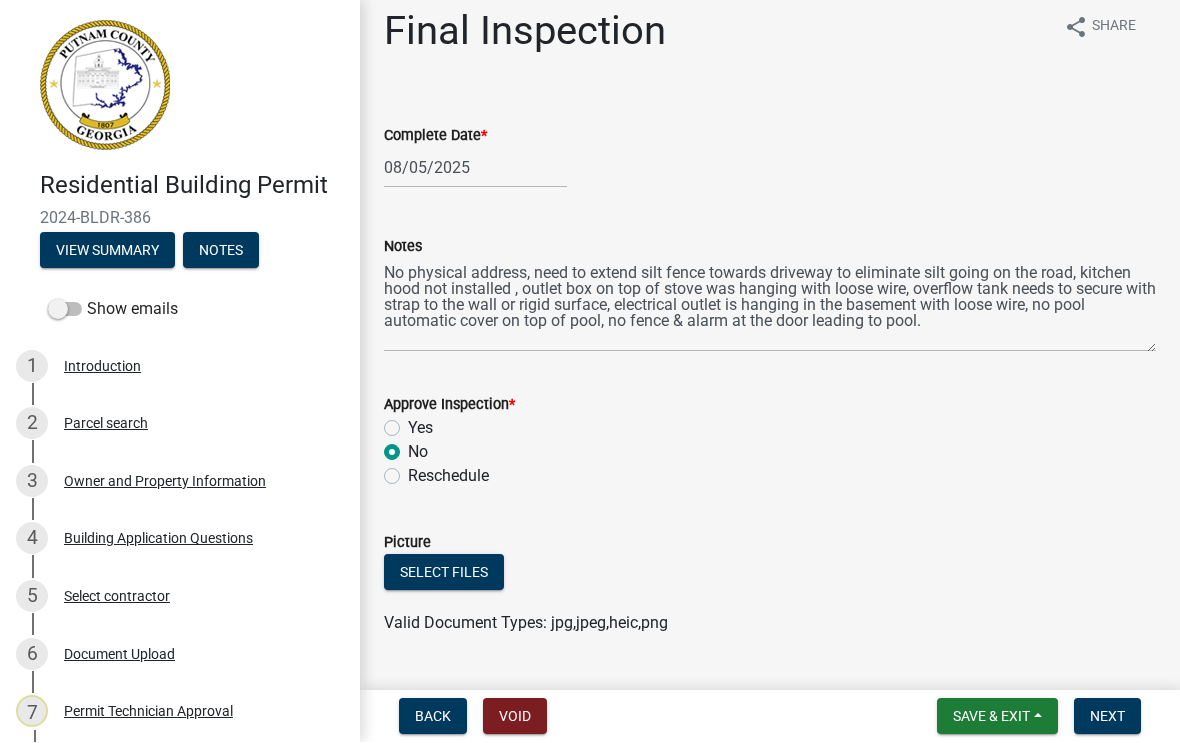 click on "Next" at bounding box center [1107, 717] 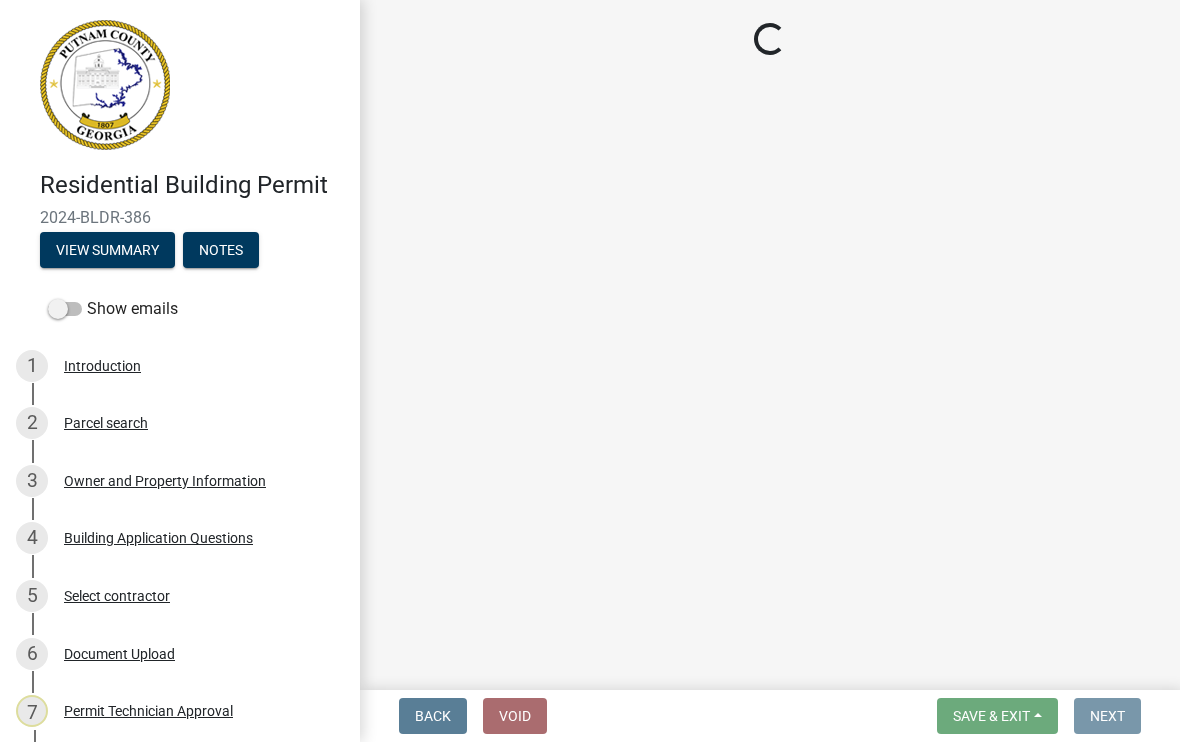 scroll, scrollTop: 0, scrollLeft: 0, axis: both 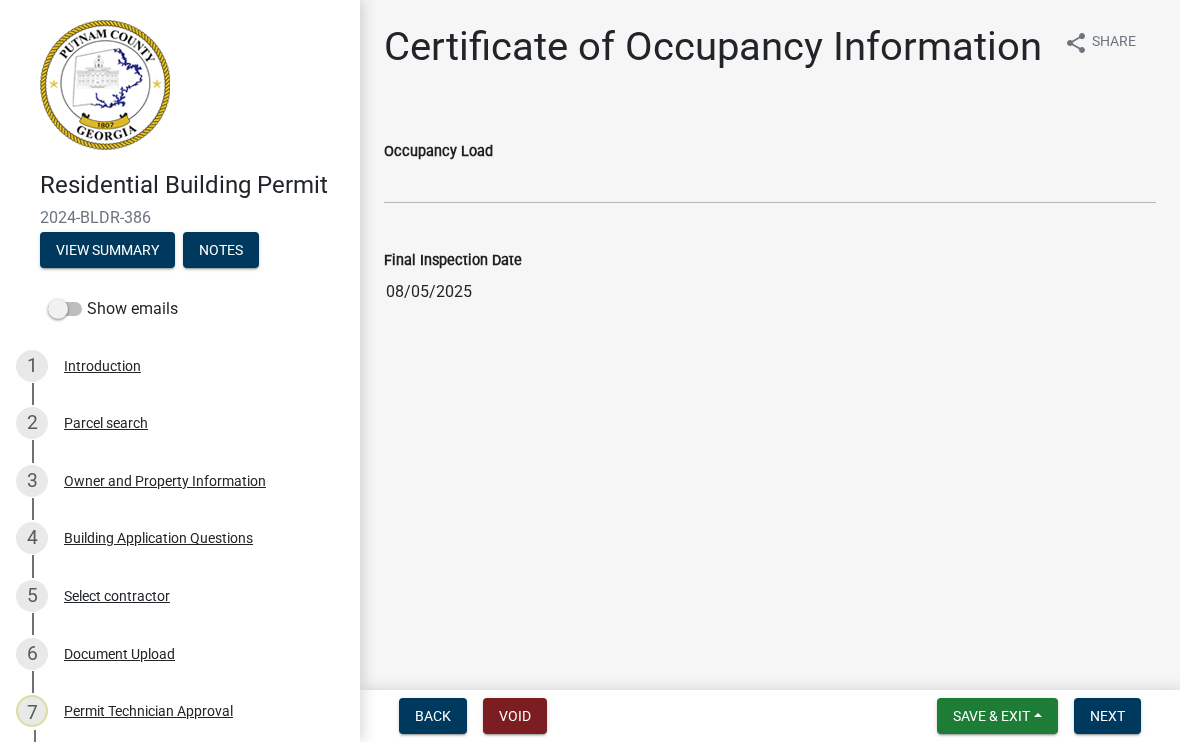 click on "Next" at bounding box center (1107, 717) 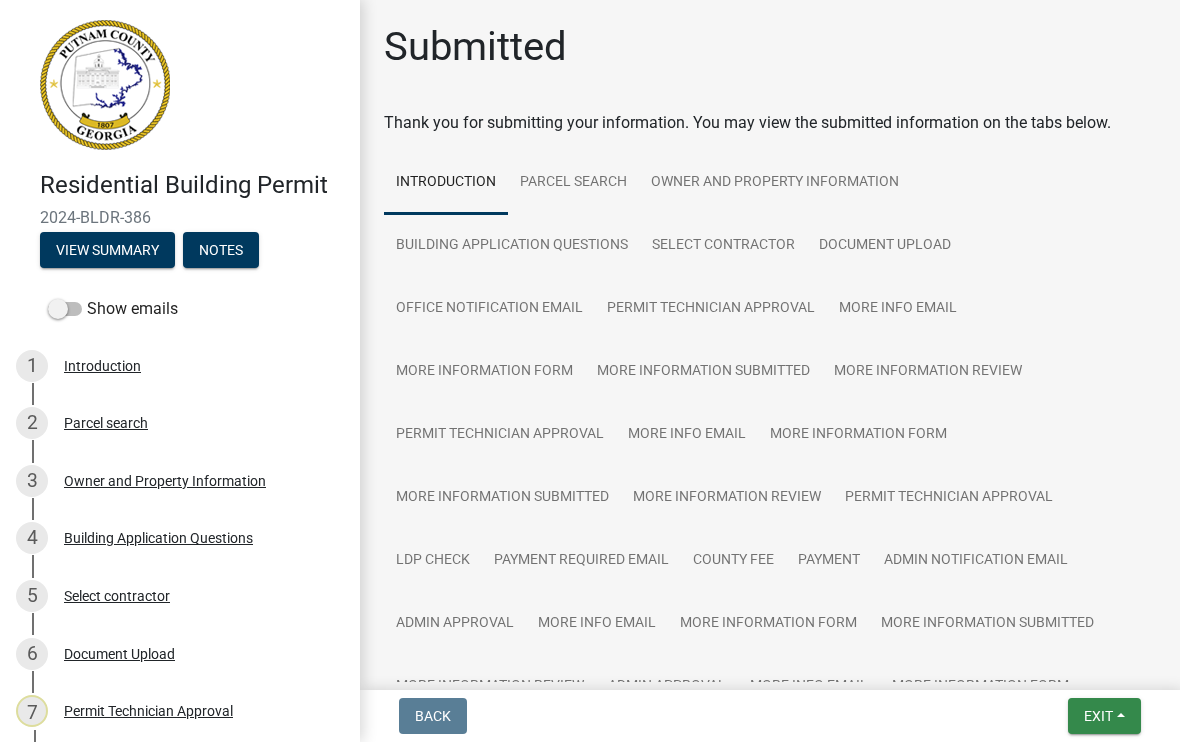 click on "Exit" at bounding box center [1104, 717] 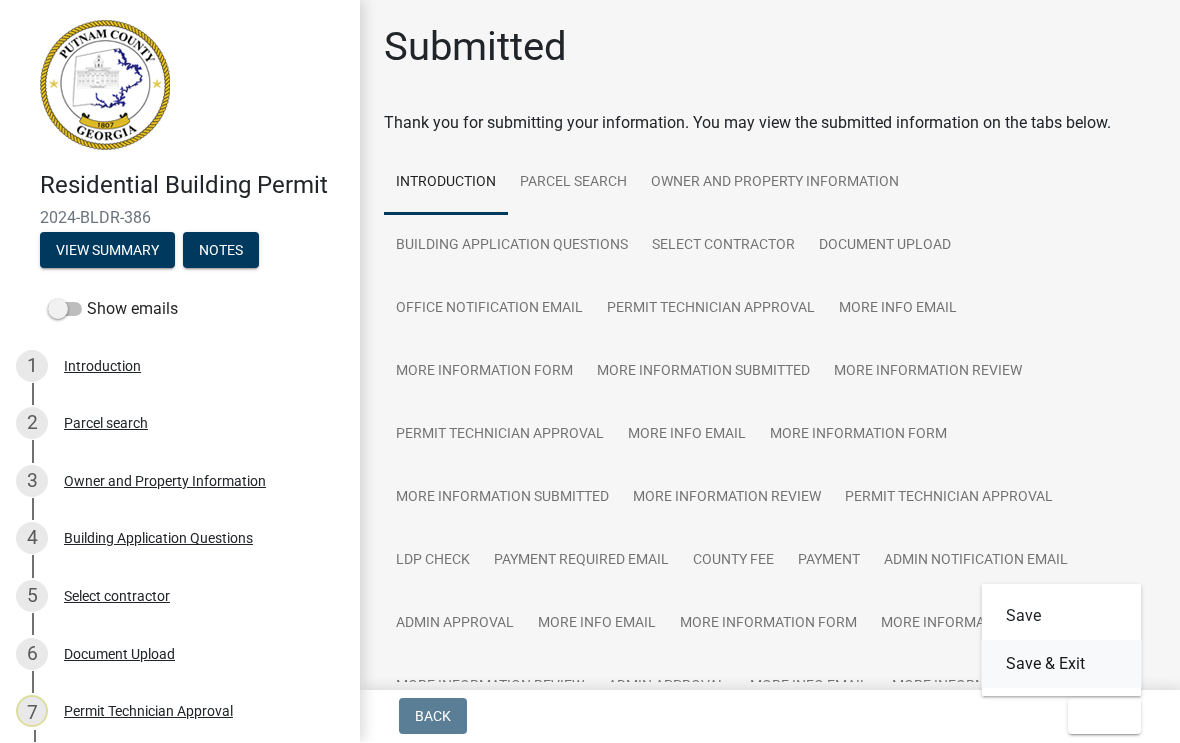 click on "Save & Exit" at bounding box center (1062, 665) 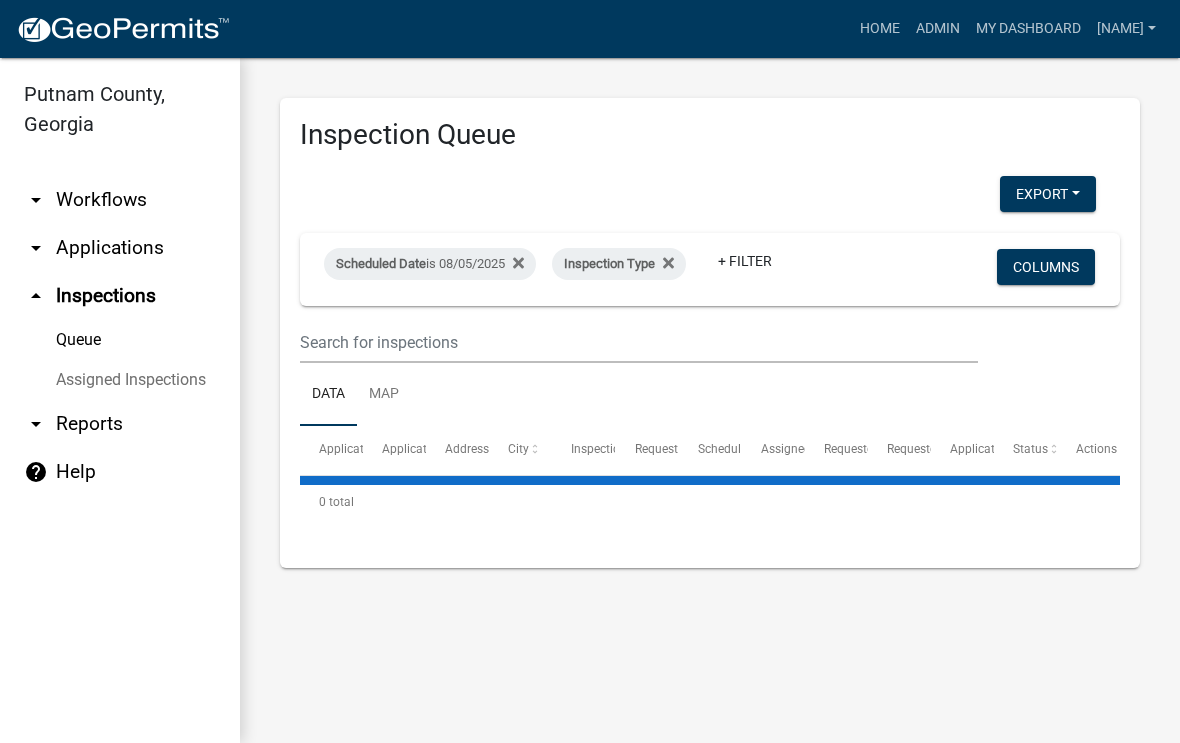 select on "1: 25" 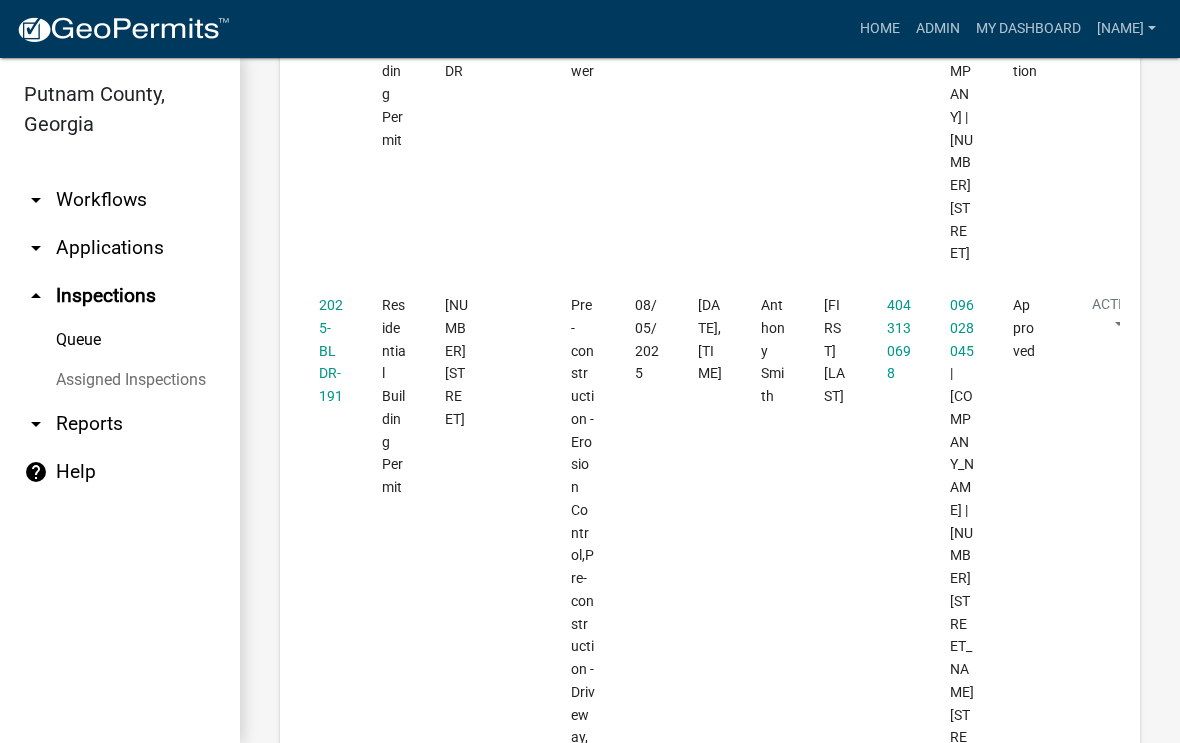 scroll, scrollTop: 5349, scrollLeft: 0, axis: vertical 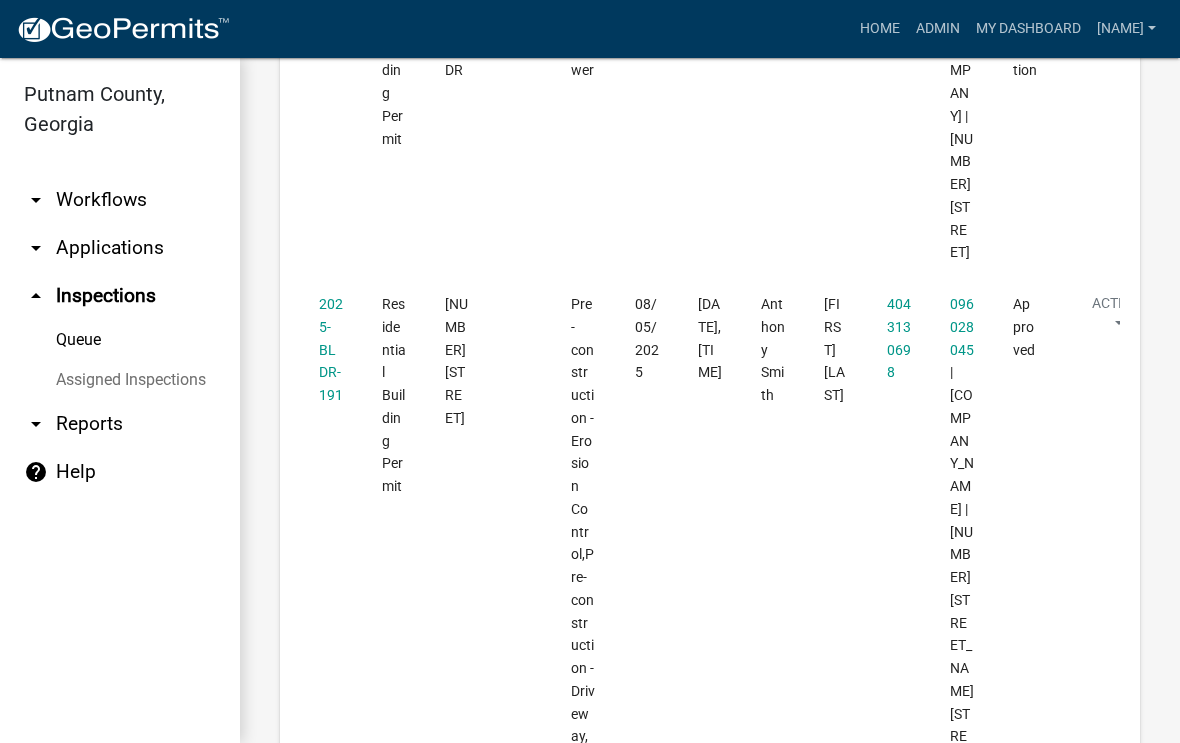 click on "2025-BLDR-42" 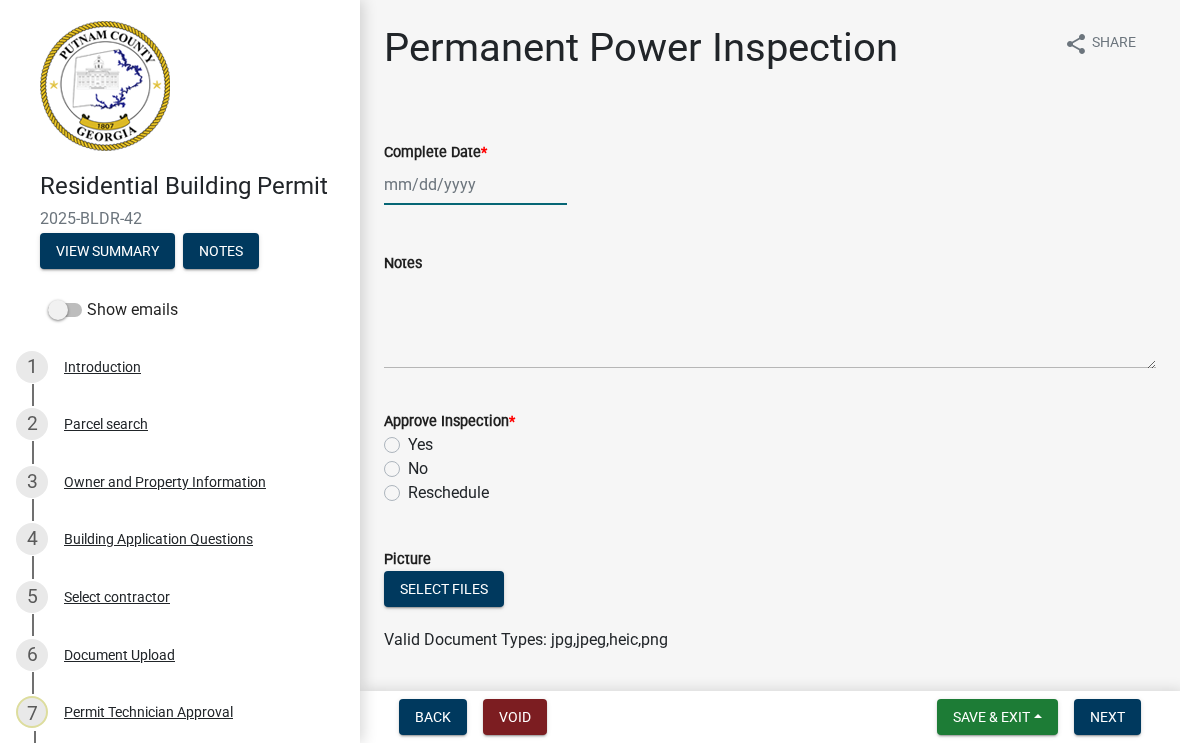 click 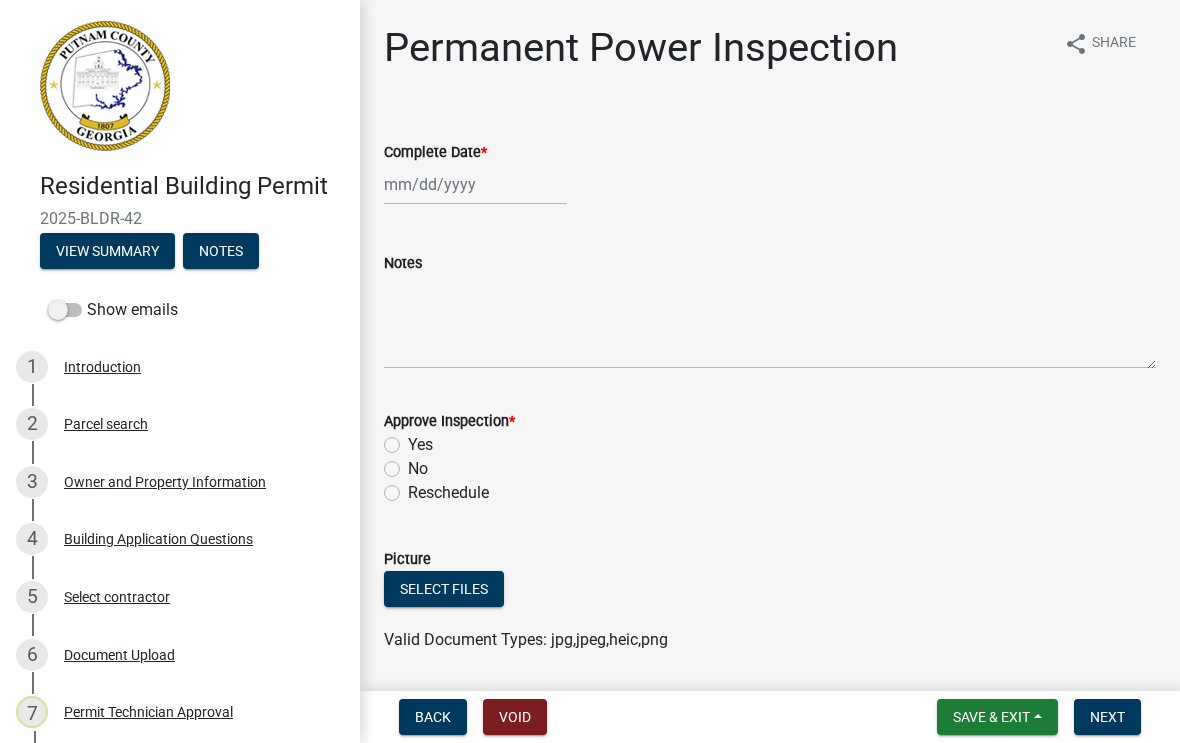 select on "8" 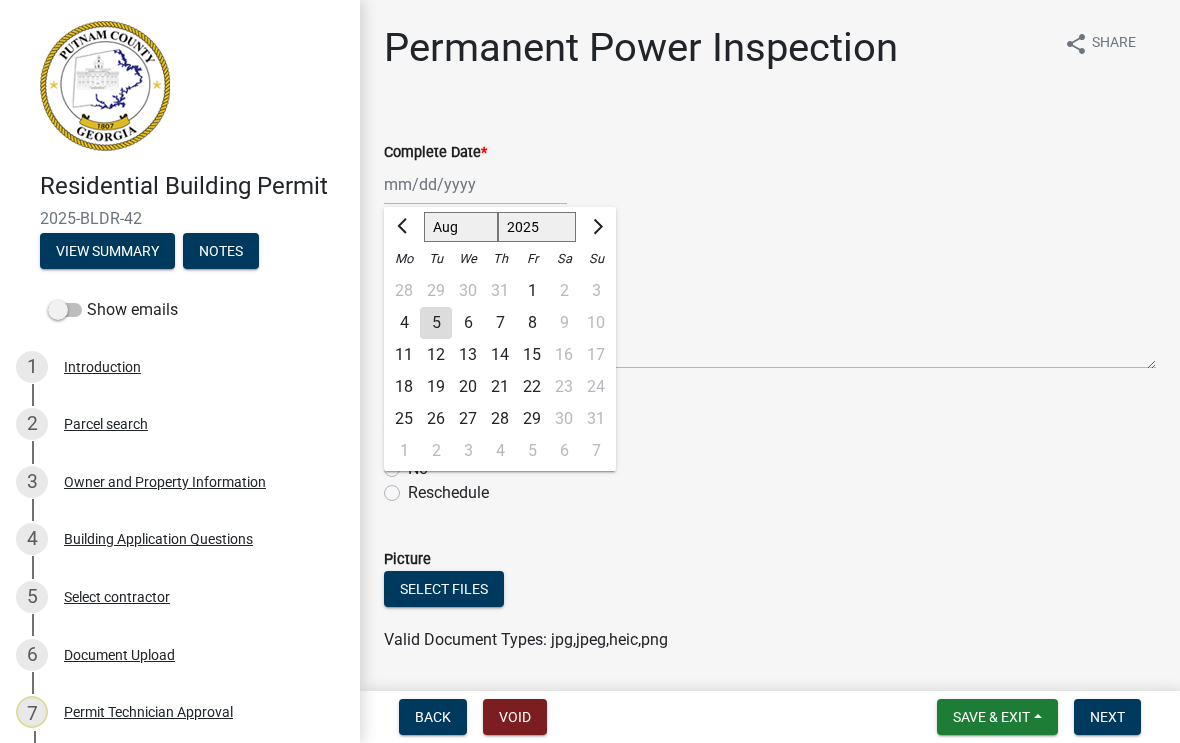 click on "5" 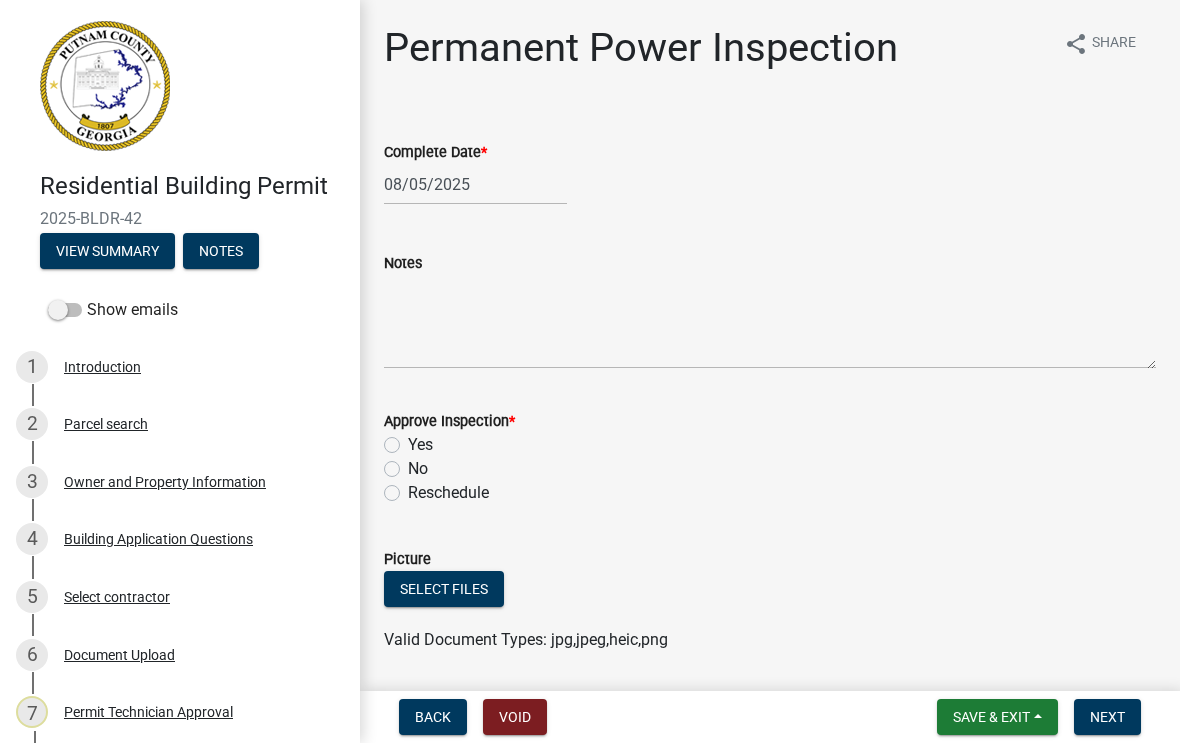 click on "Yes" 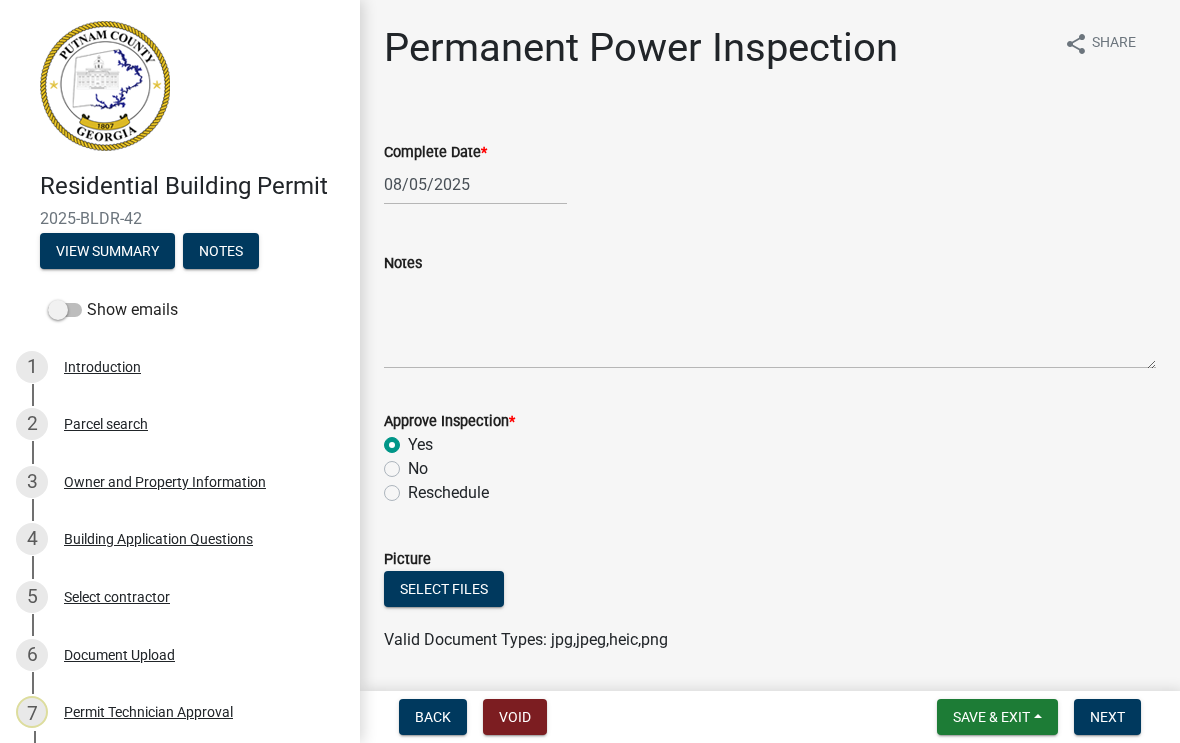 radio on "true" 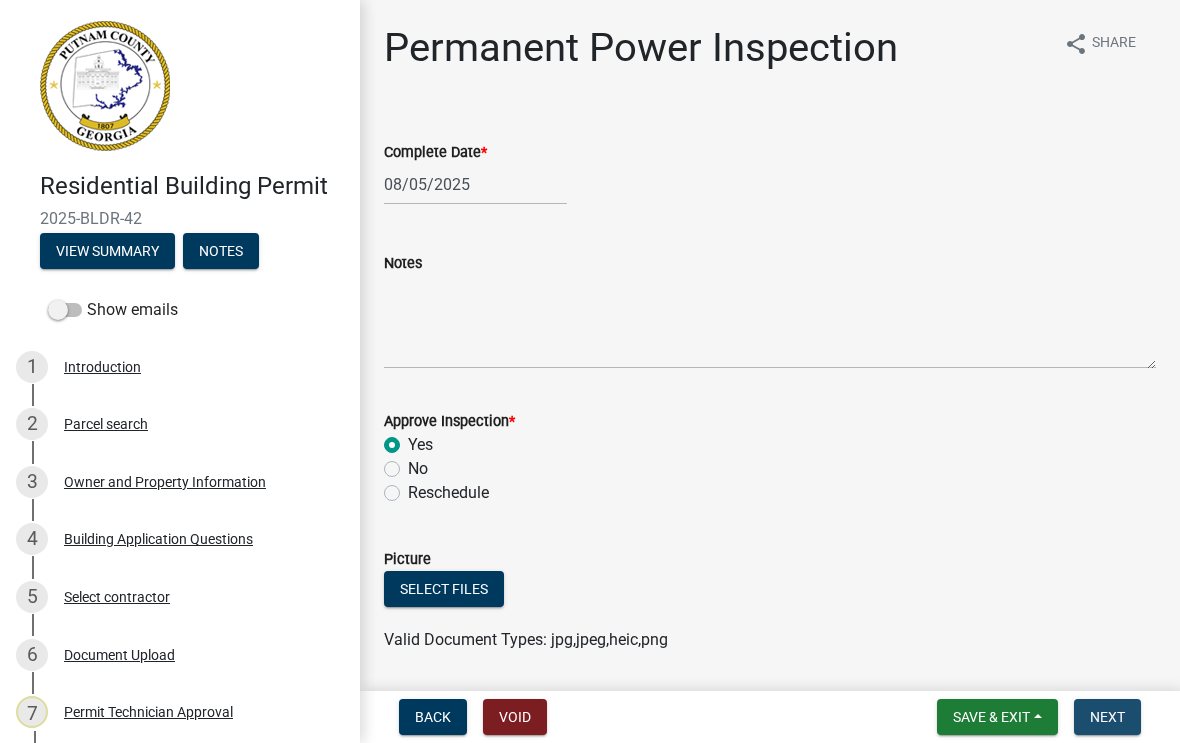 click on "Next" at bounding box center (1107, 717) 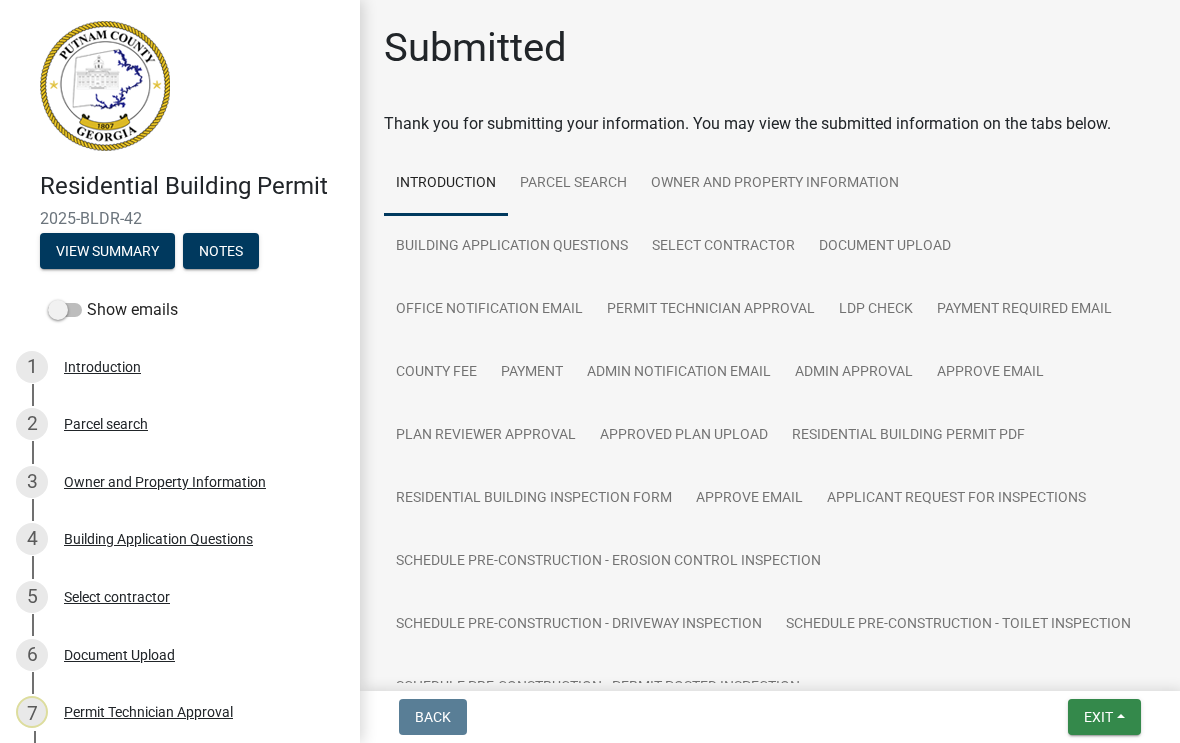 click on "Exit" at bounding box center (1098, 717) 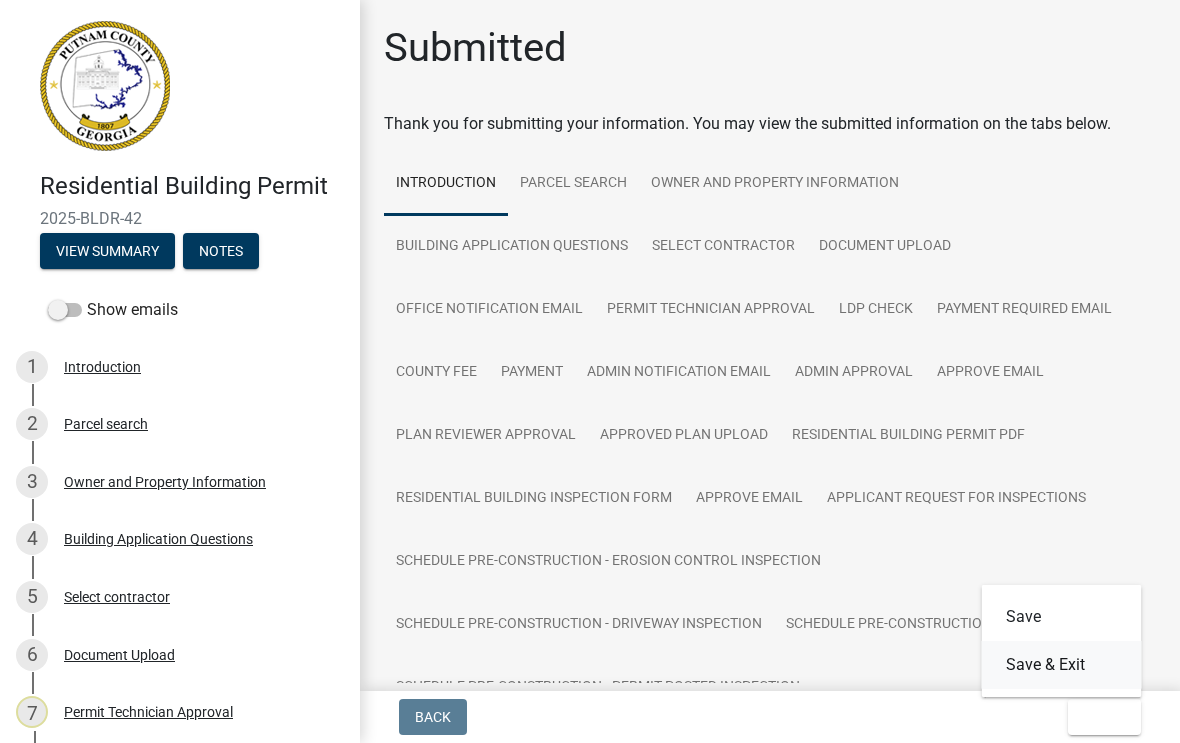 click on "Save & Exit" at bounding box center (1062, 665) 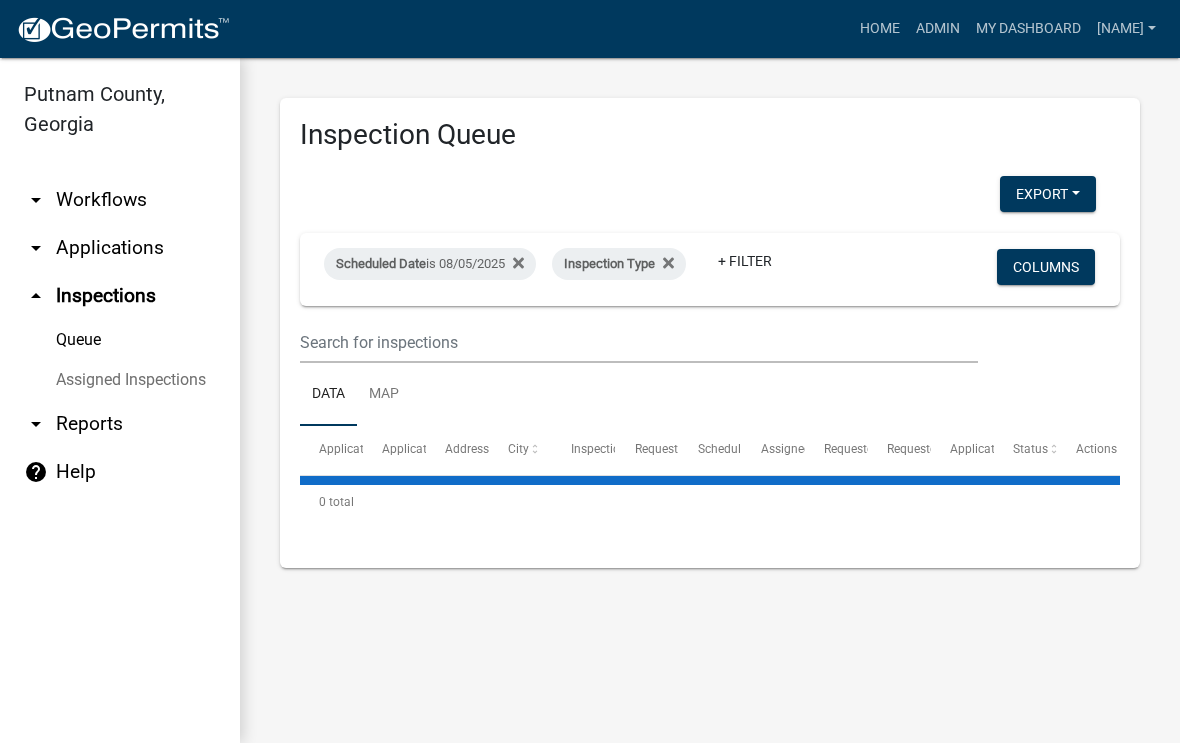 select on "1: 25" 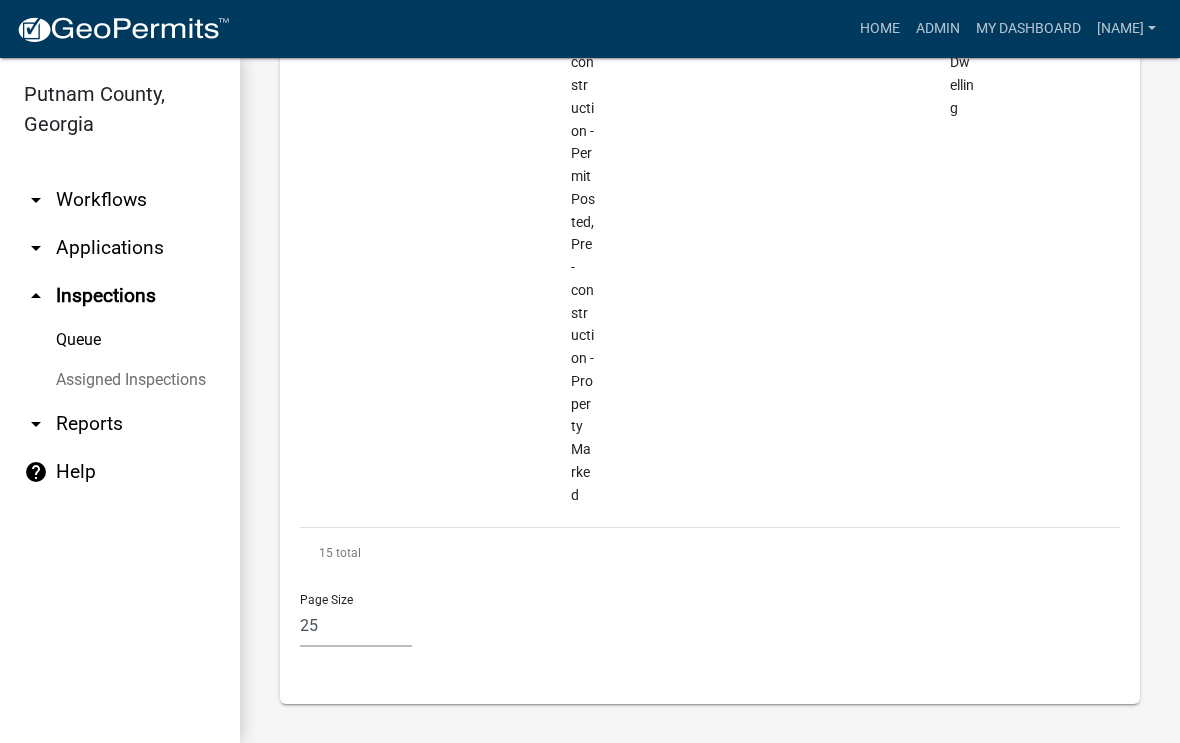scroll, scrollTop: 7755, scrollLeft: 0, axis: vertical 